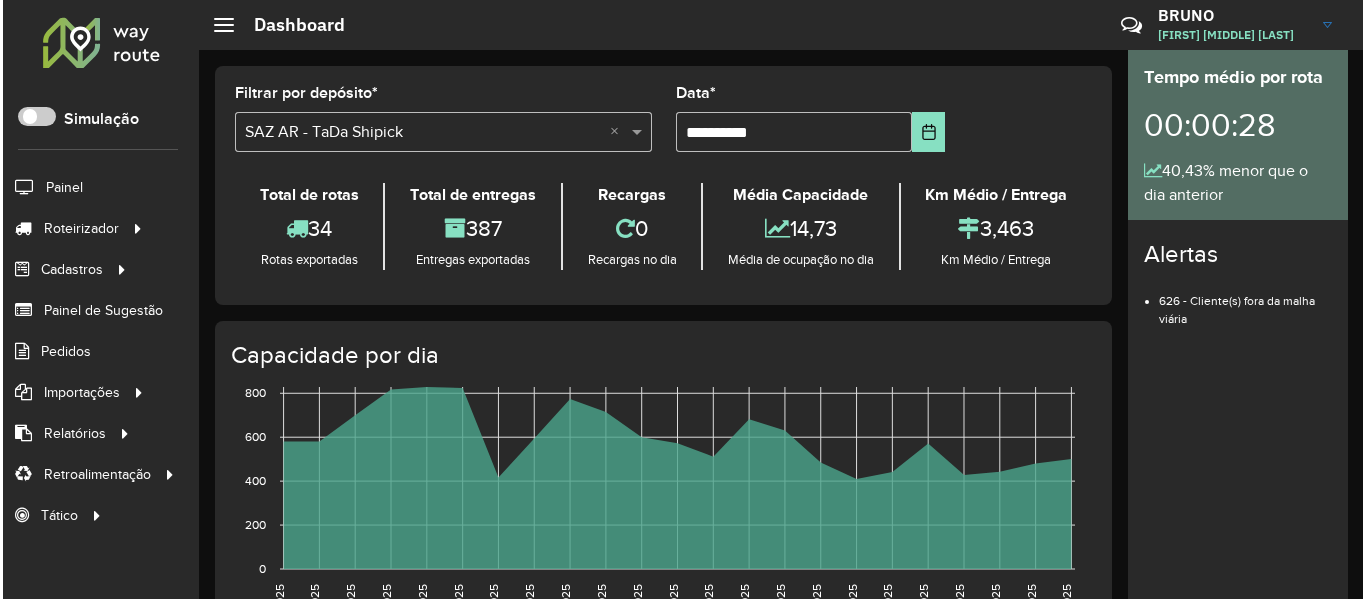 scroll, scrollTop: 0, scrollLeft: 0, axis: both 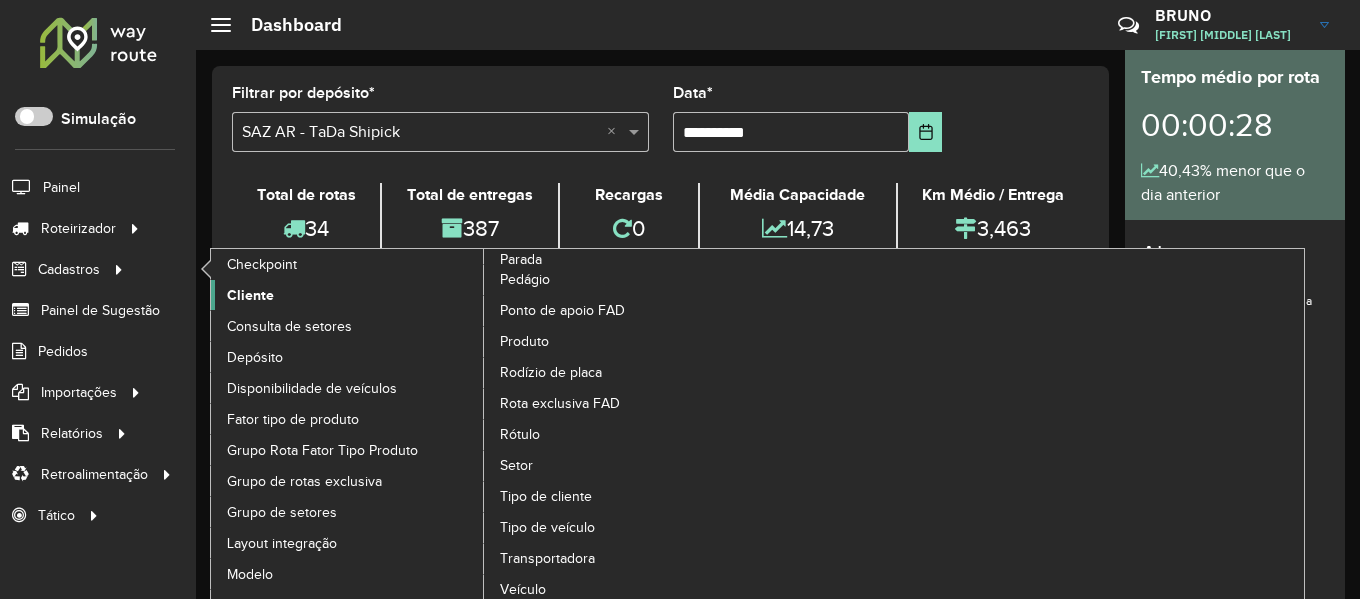 click on "Cliente" 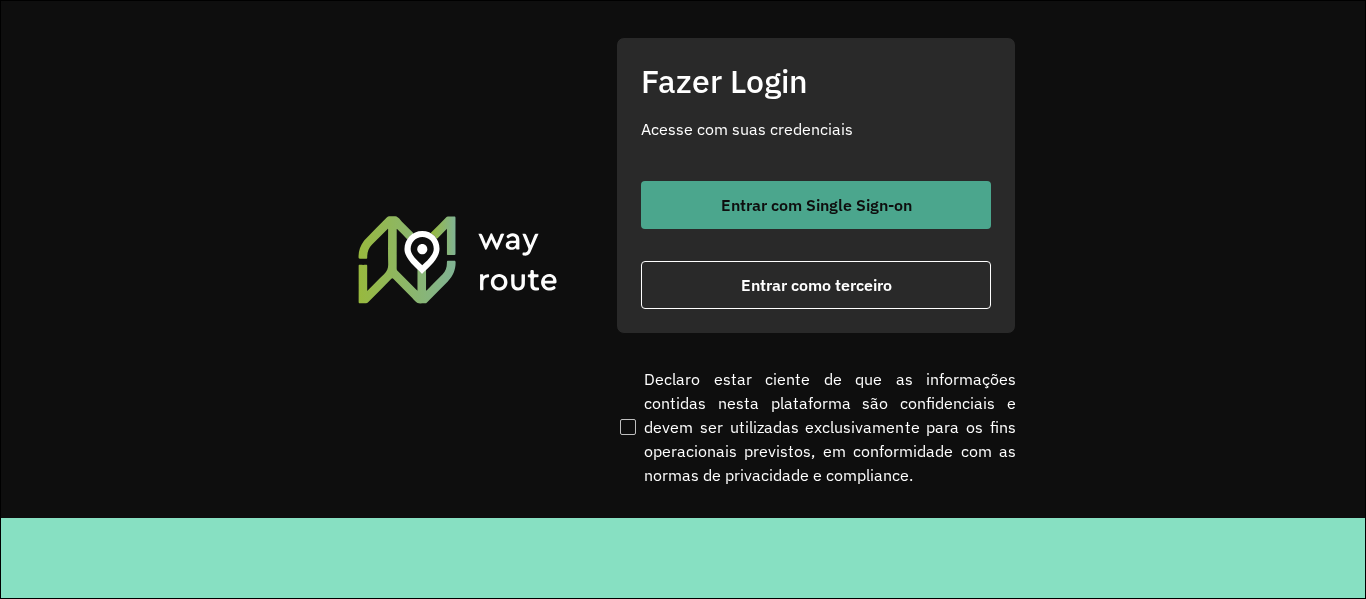 drag, startPoint x: 604, startPoint y: 231, endPoint x: 718, endPoint y: 208, distance: 116.297035 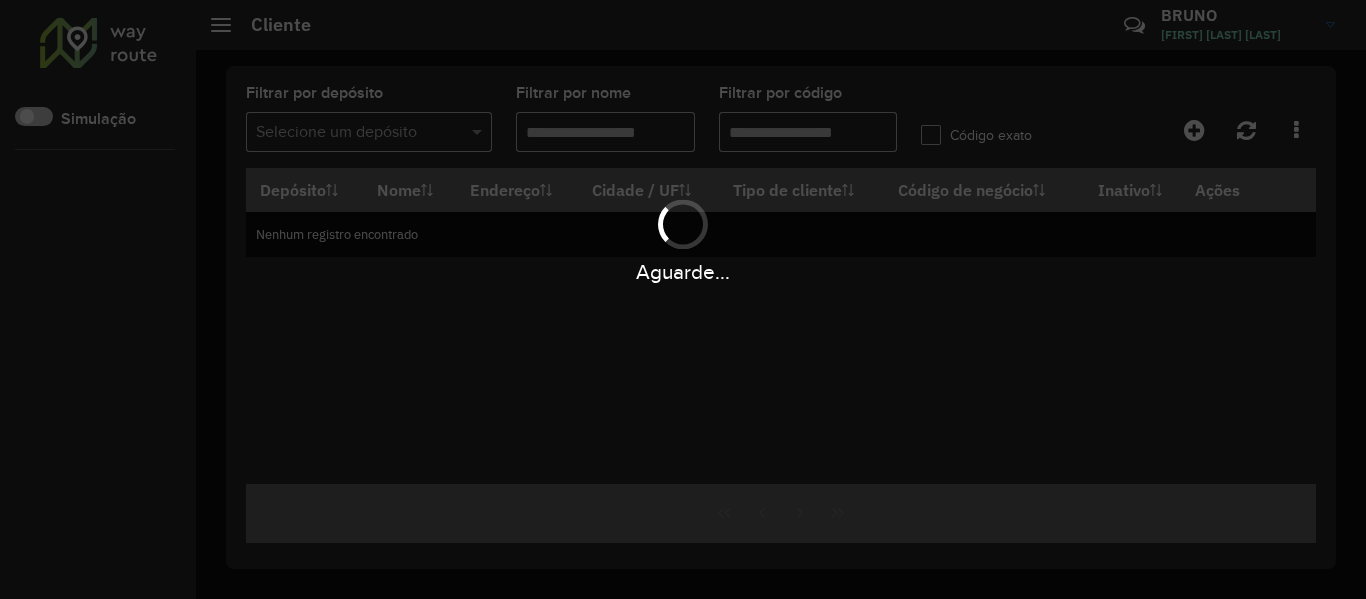 scroll, scrollTop: 0, scrollLeft: 0, axis: both 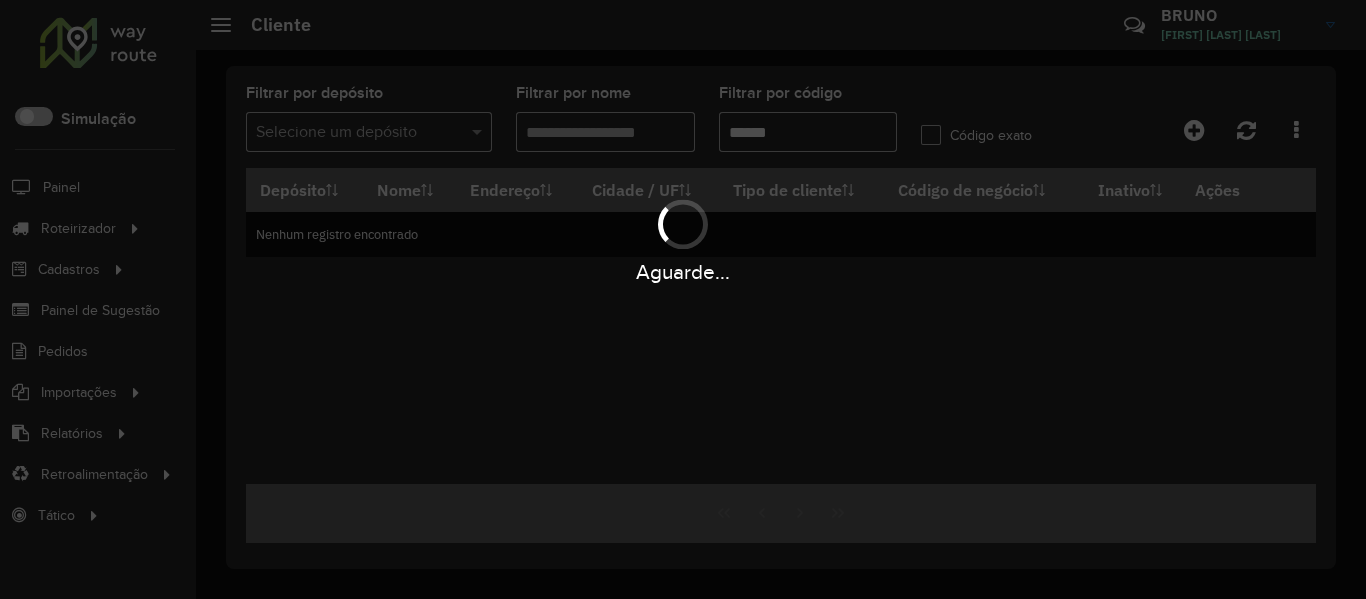click on "Aguarde..." at bounding box center (683, 299) 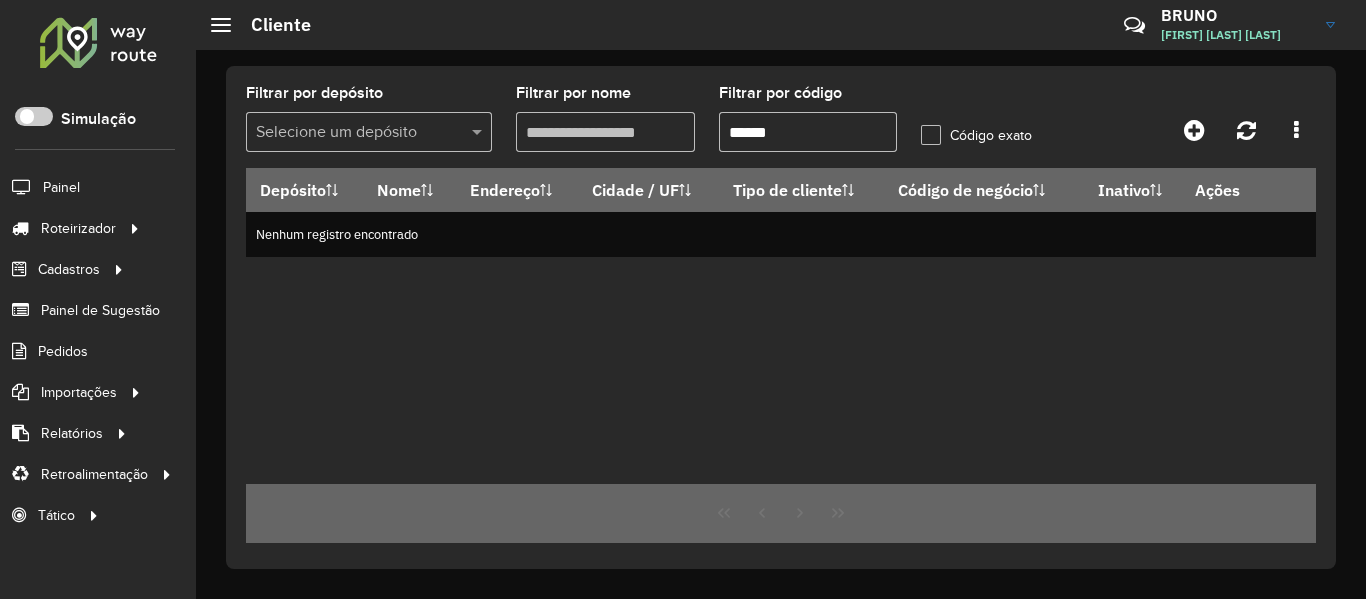 click on "******" at bounding box center [808, 132] 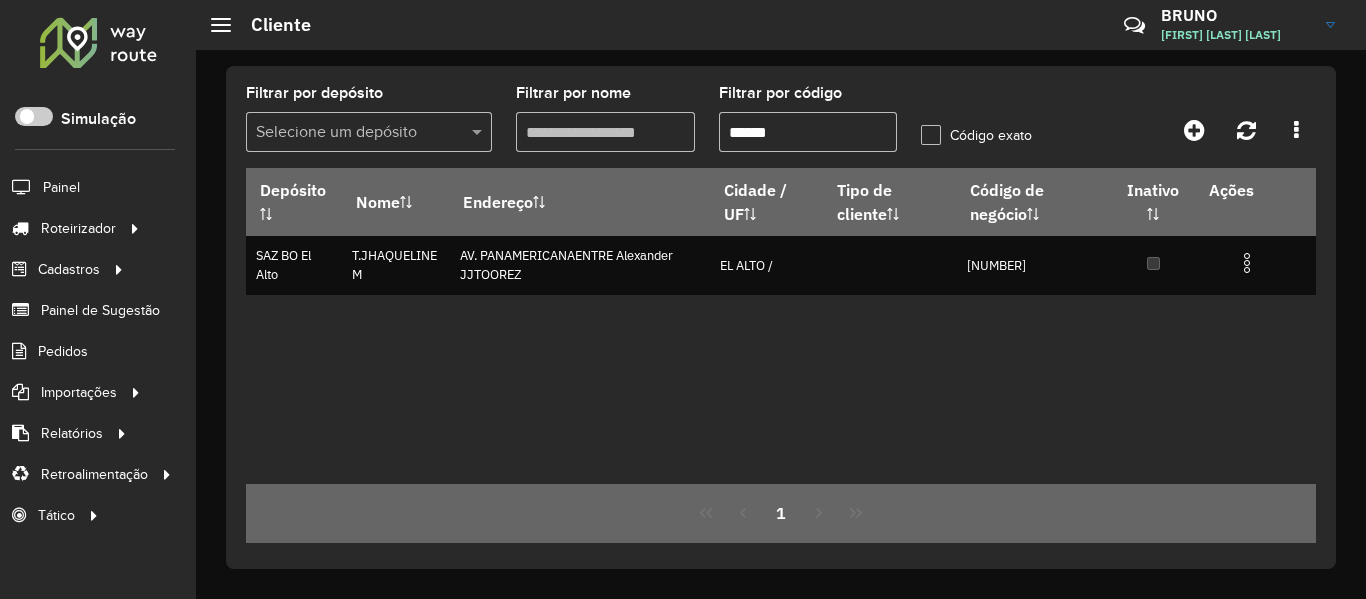 paste on "****" 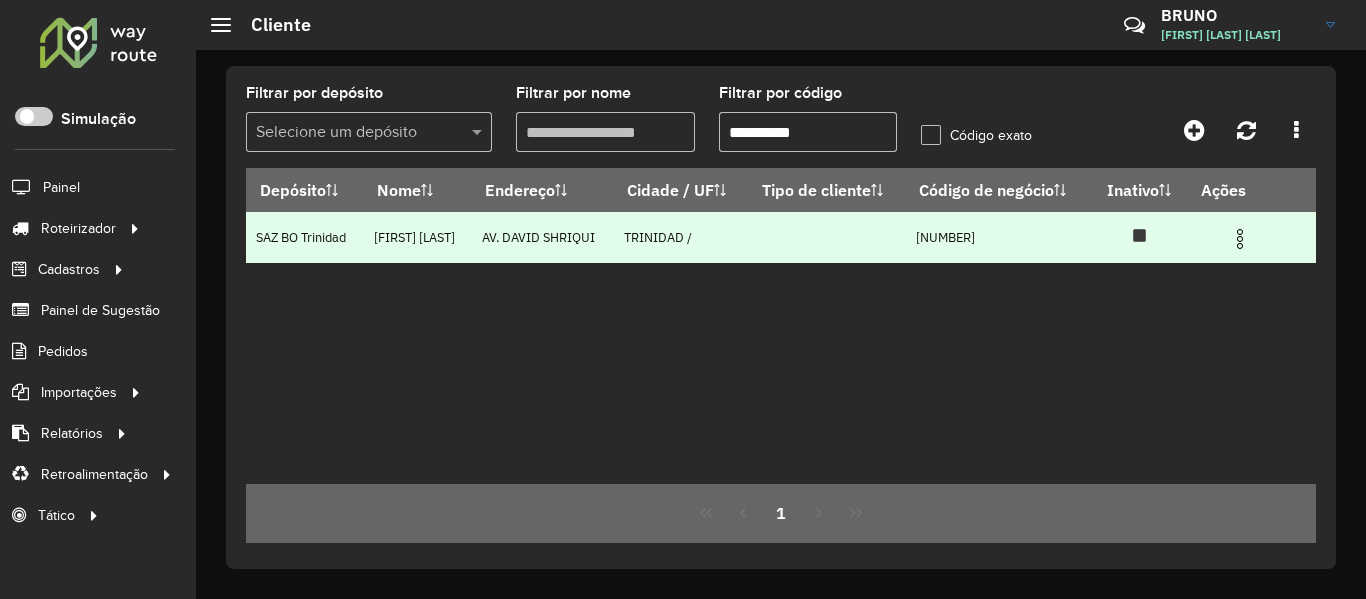 type on "**********" 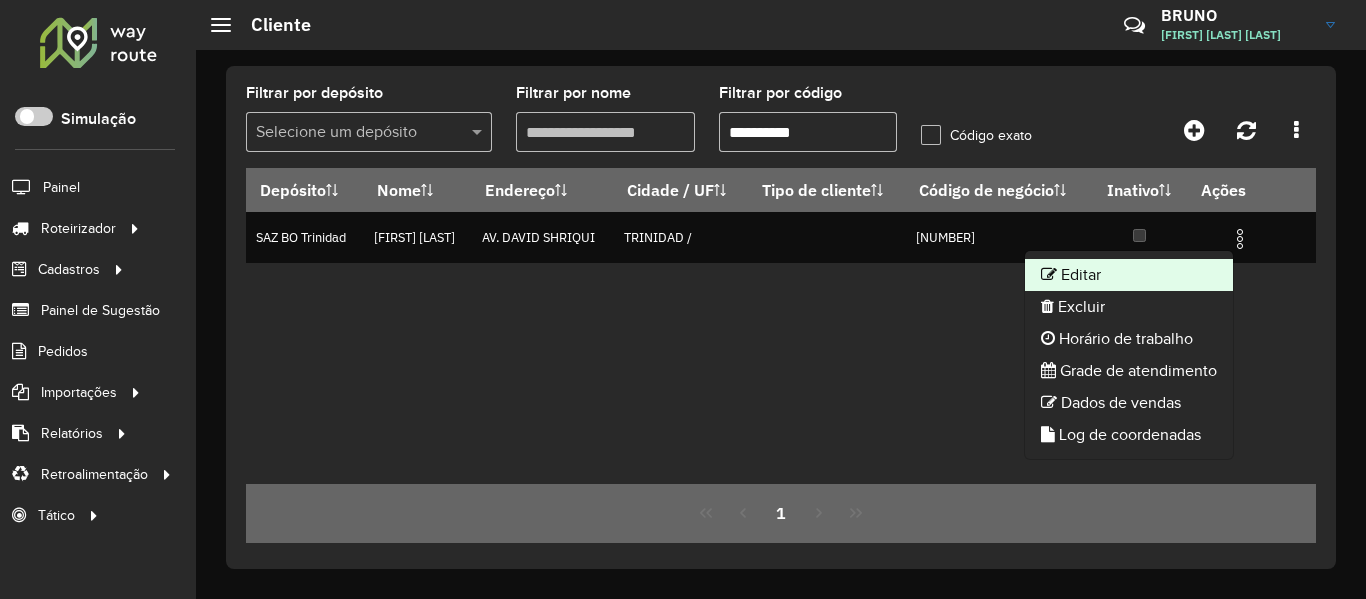 click on "Editar" 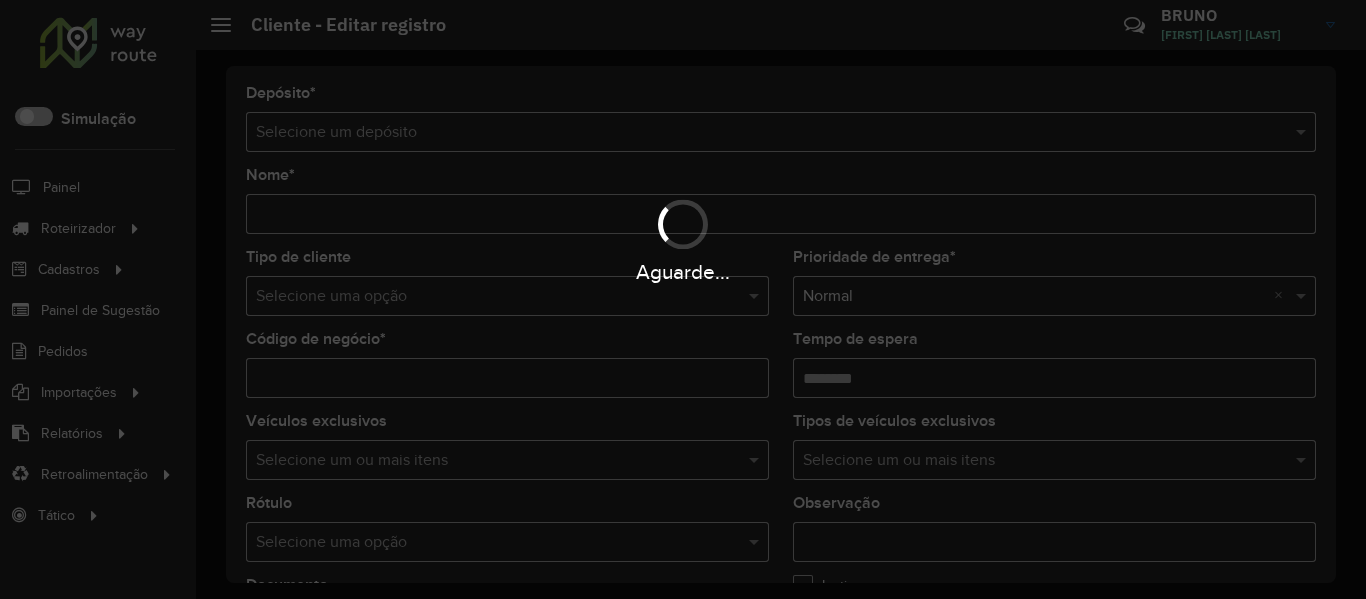 type on "**********" 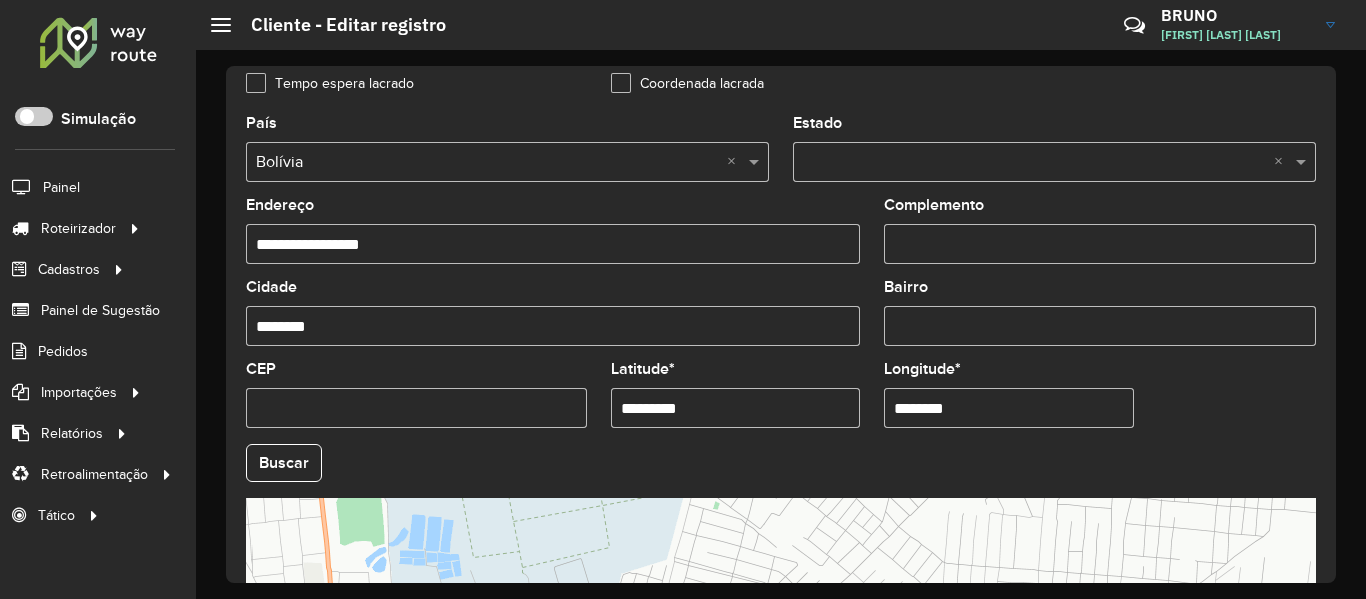 scroll, scrollTop: 600, scrollLeft: 0, axis: vertical 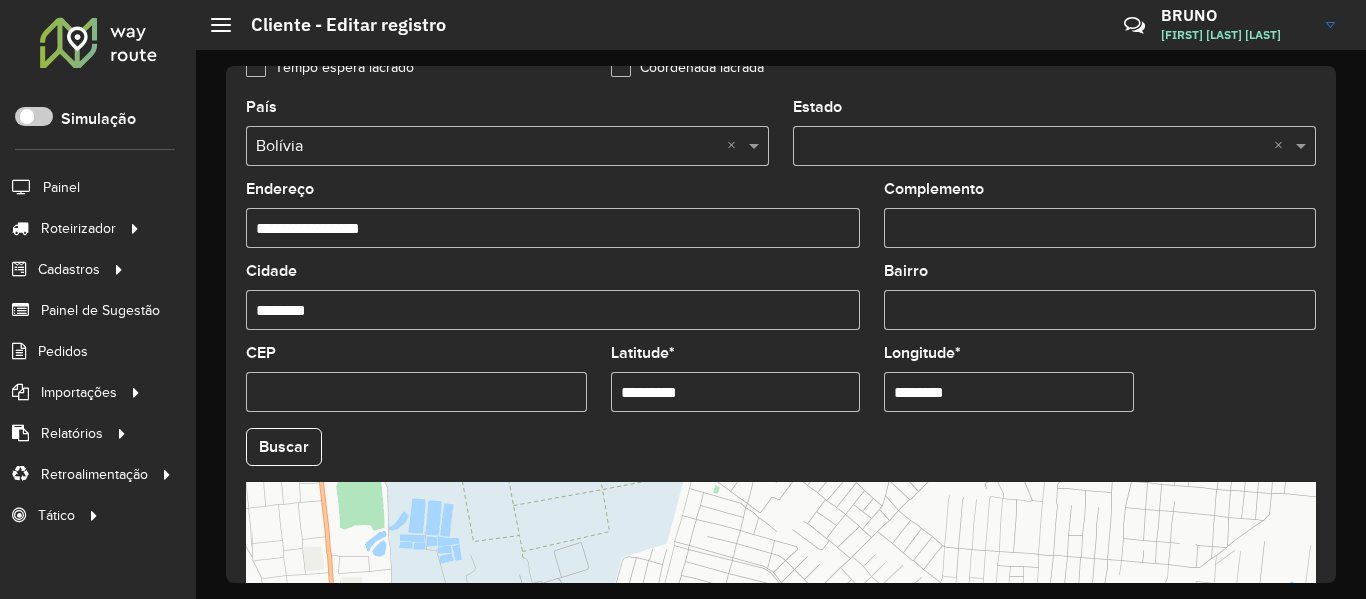 click on "*********" at bounding box center [736, 392] 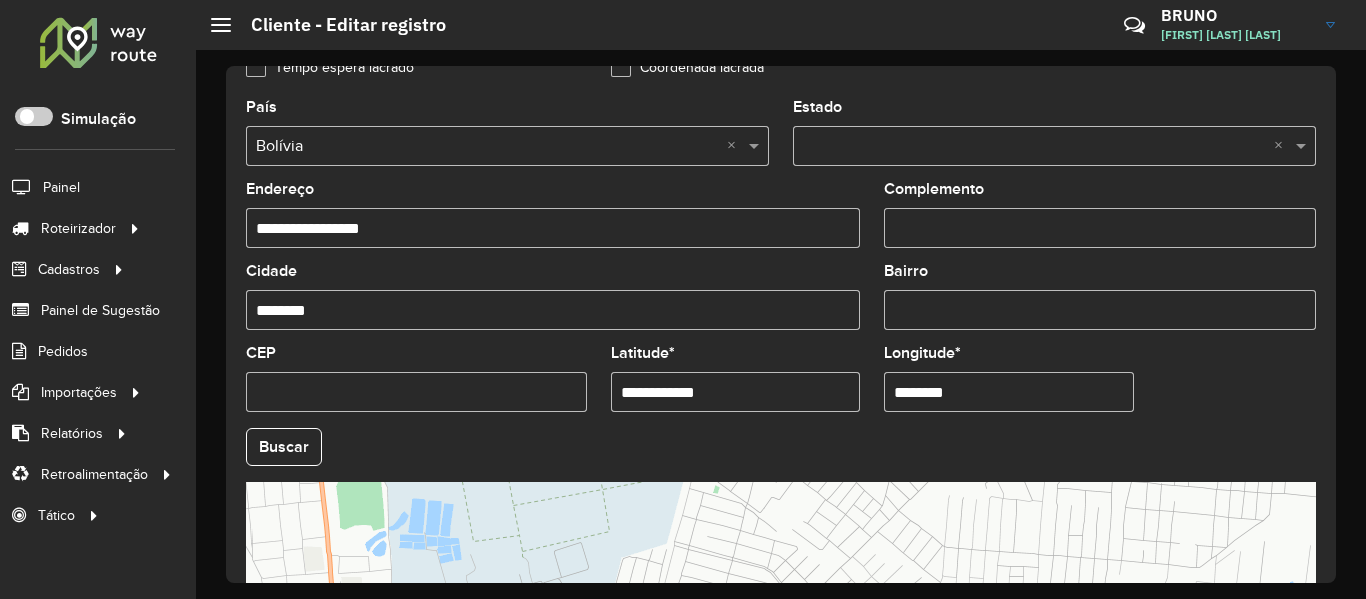 type on "**********" 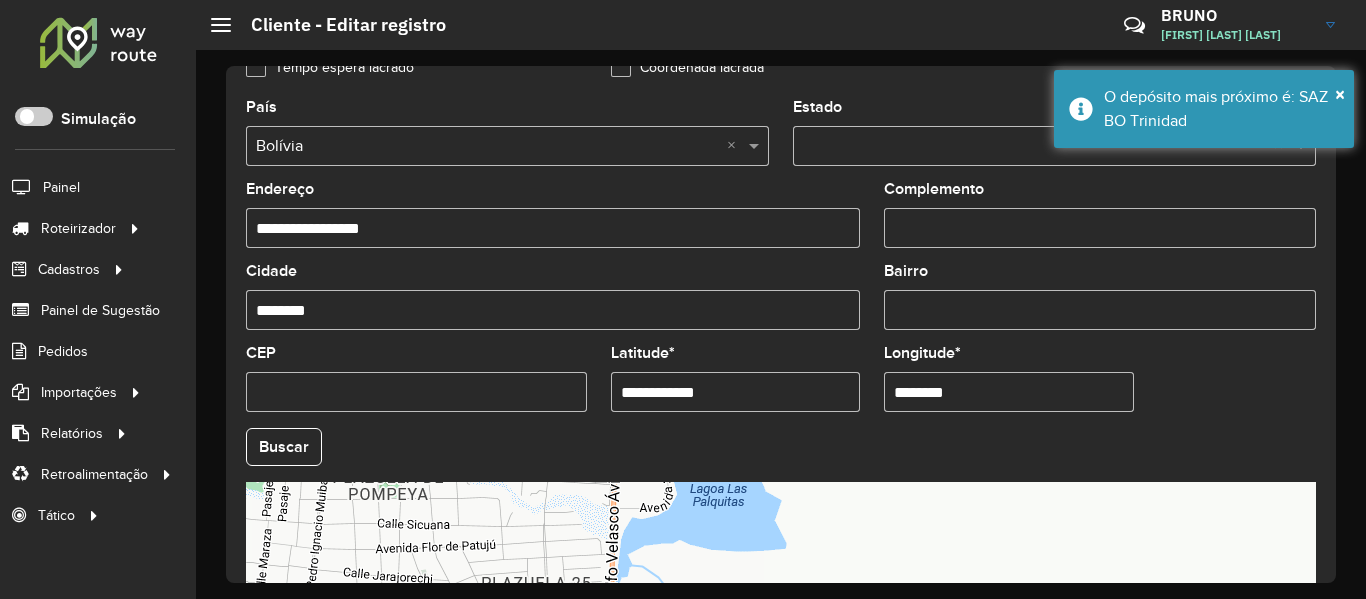 click on "********" at bounding box center [1009, 392] 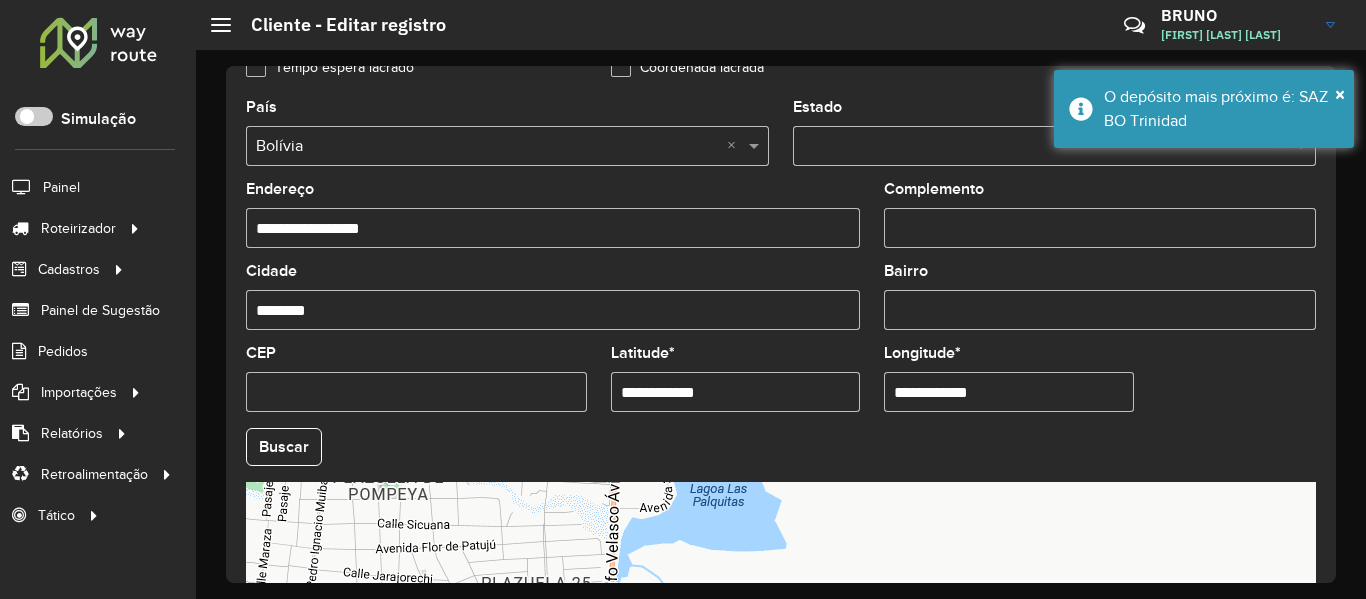 scroll, scrollTop: 800, scrollLeft: 0, axis: vertical 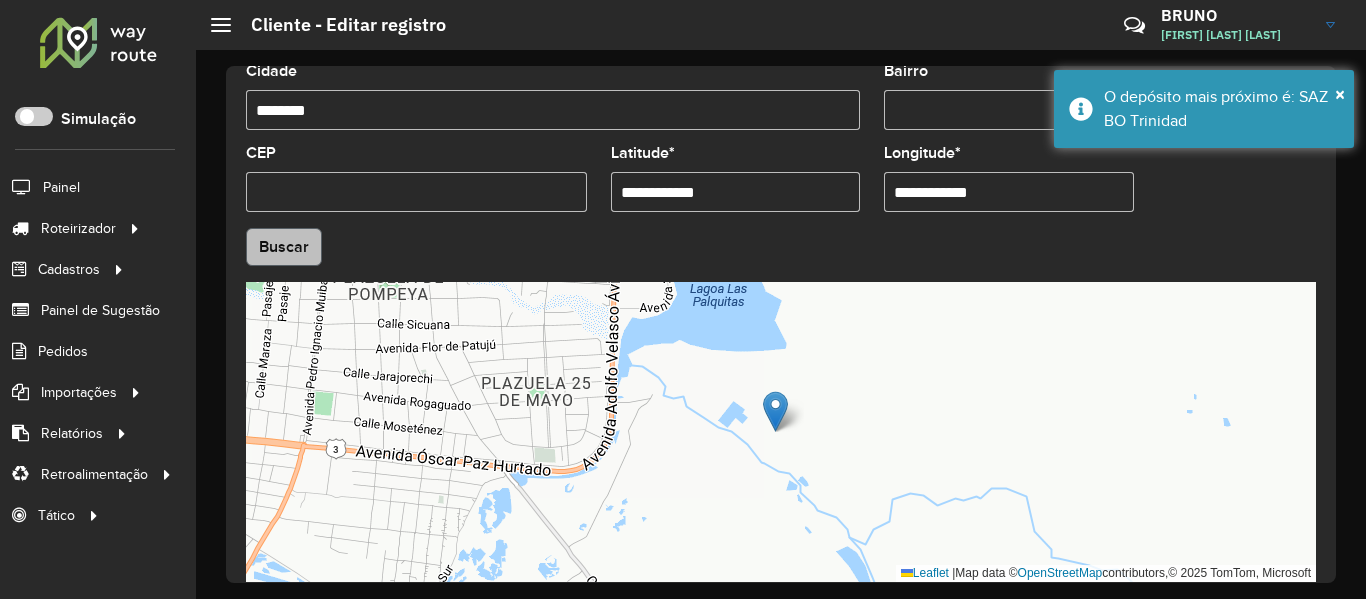 type on "**********" 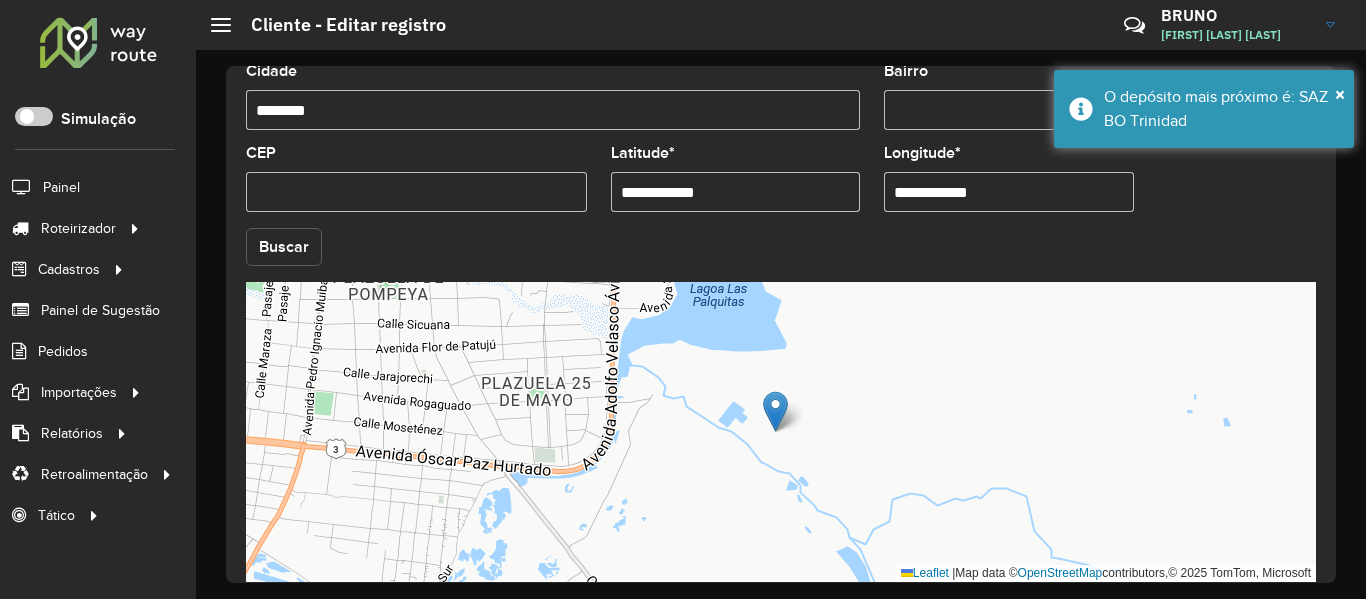click on "Aguarde...  Pop-up bloqueado!  Seu navegador bloqueou automáticamente a abertura de uma nova janela.   Acesse as configurações e adicione o endereço do sistema a lista de permissão.   Fechar  Roteirizador AmbevTech Simulação Painel Roteirizador Entregas Cadastros Checkpoint Cliente Consulta de setores Depósito Disponibilidade de veículos Fator tipo de produto Grupo Rota Fator Tipo Produto Grupo de rotas exclusiva Grupo de setores Layout integração Modelo Parada Pedágio Ponto de apoio FAD Produto Rodízio de placa Rota exclusiva FAD Rótulo Setor Tipo de cliente Tipo de veículo Transportadora Veículo Painel de Sugestão Pedidos Importações Clientes Fator tipo produto Grade de atendimento Janela de atendimento Localização Pedidos Tempo de espera Veículos Relatórios Ações da sessão Clientes Clientes fora malha Exclusão pedido Fator tipo de produto Filtros da sessão Indicadores roteirização Integração automática Pedidos agrupados Pedidos não Roteirizados Romaneio Roteirização * *" at bounding box center [683, 299] 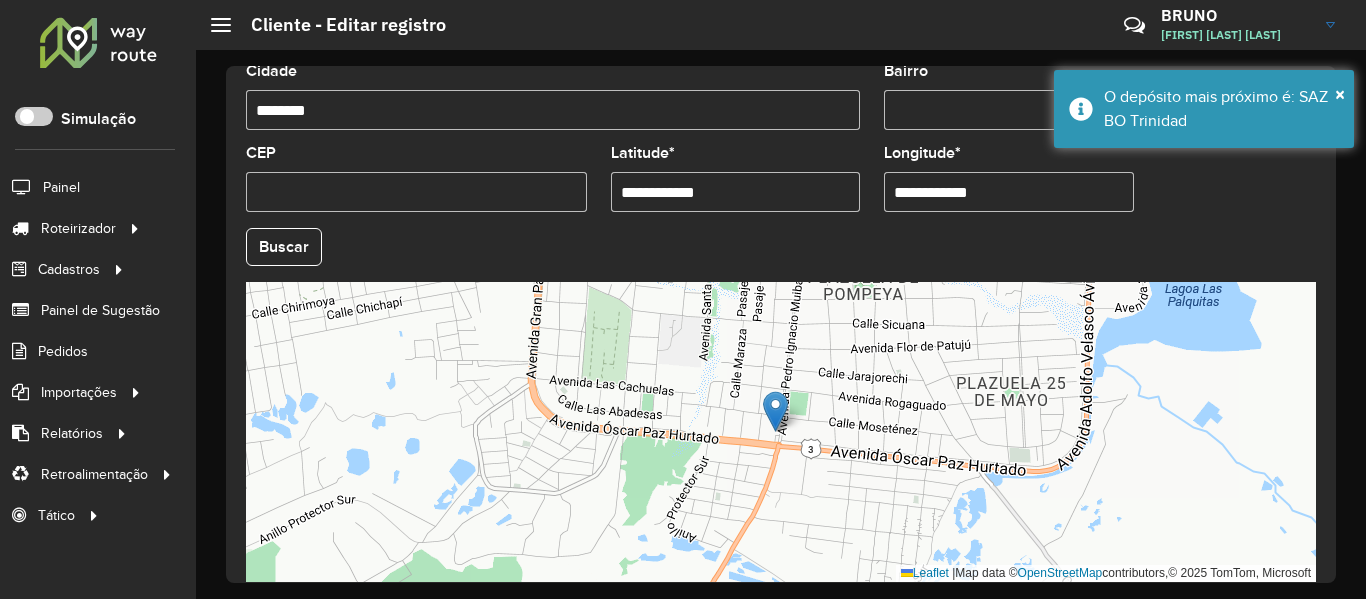 click on "Buscar" 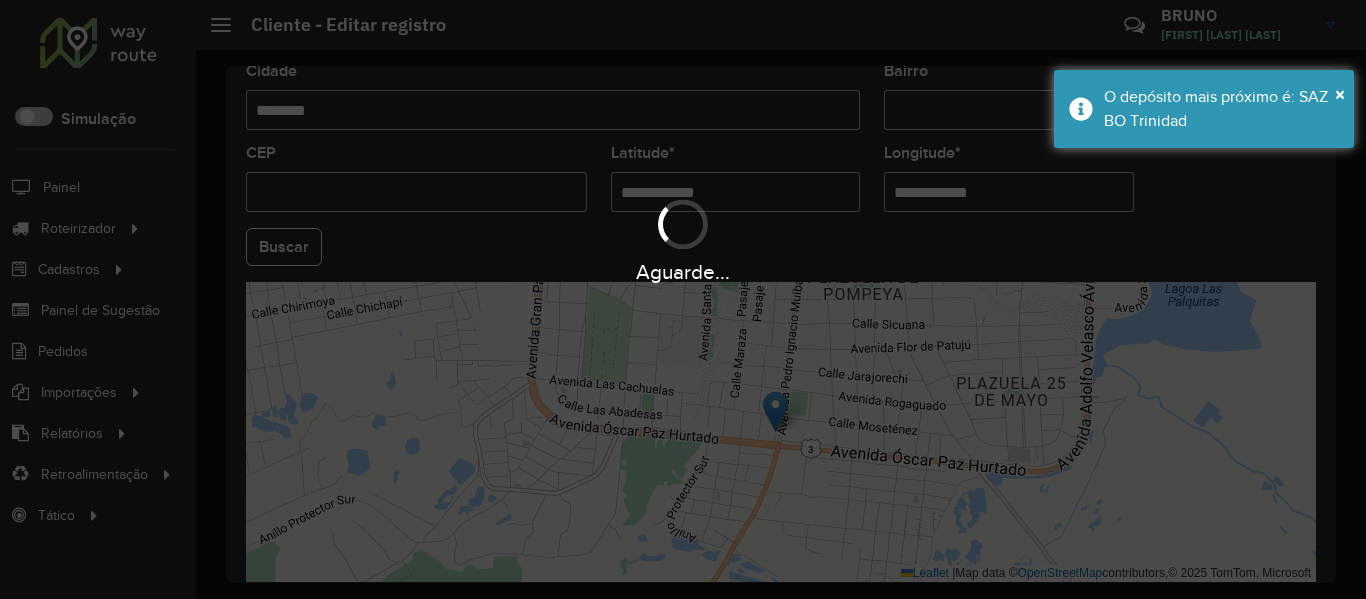 click on "Aguarde..." at bounding box center (683, 239) 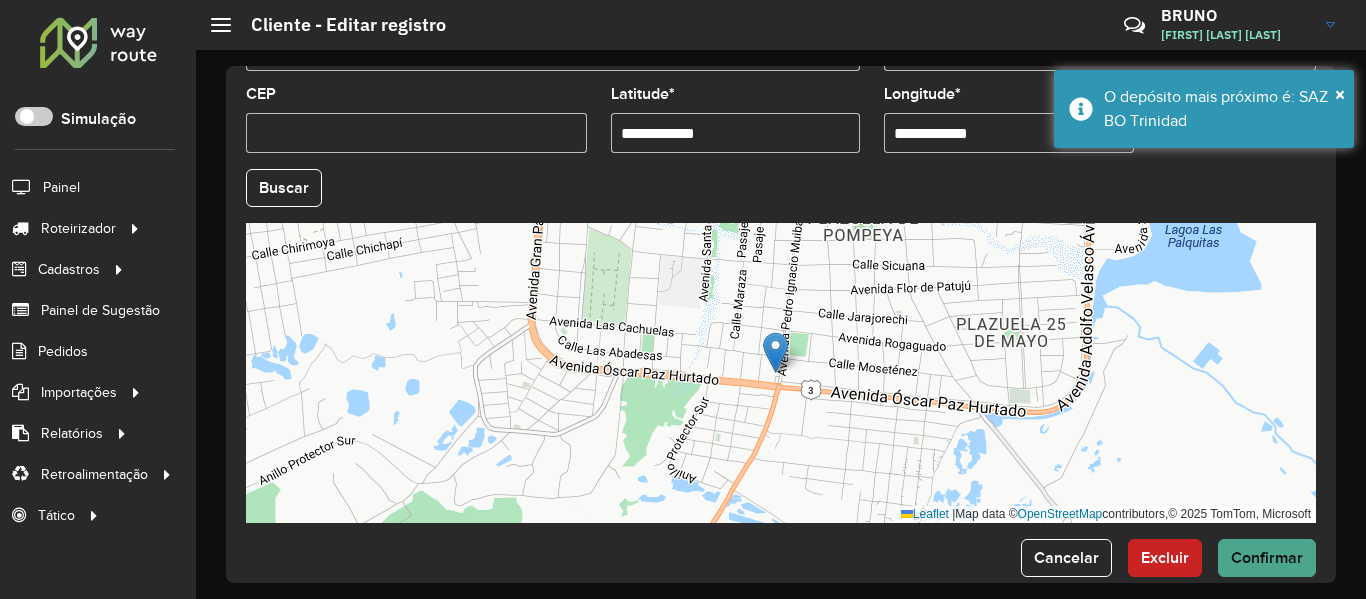 scroll, scrollTop: 889, scrollLeft: 0, axis: vertical 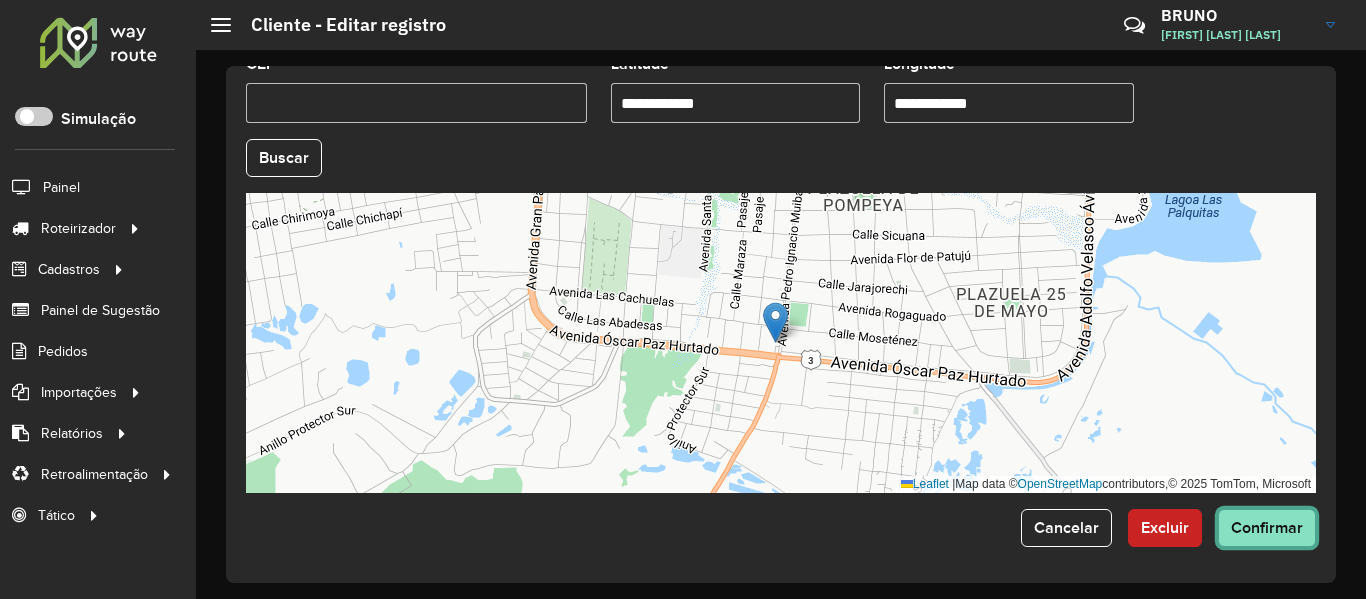 click on "Confirmar" 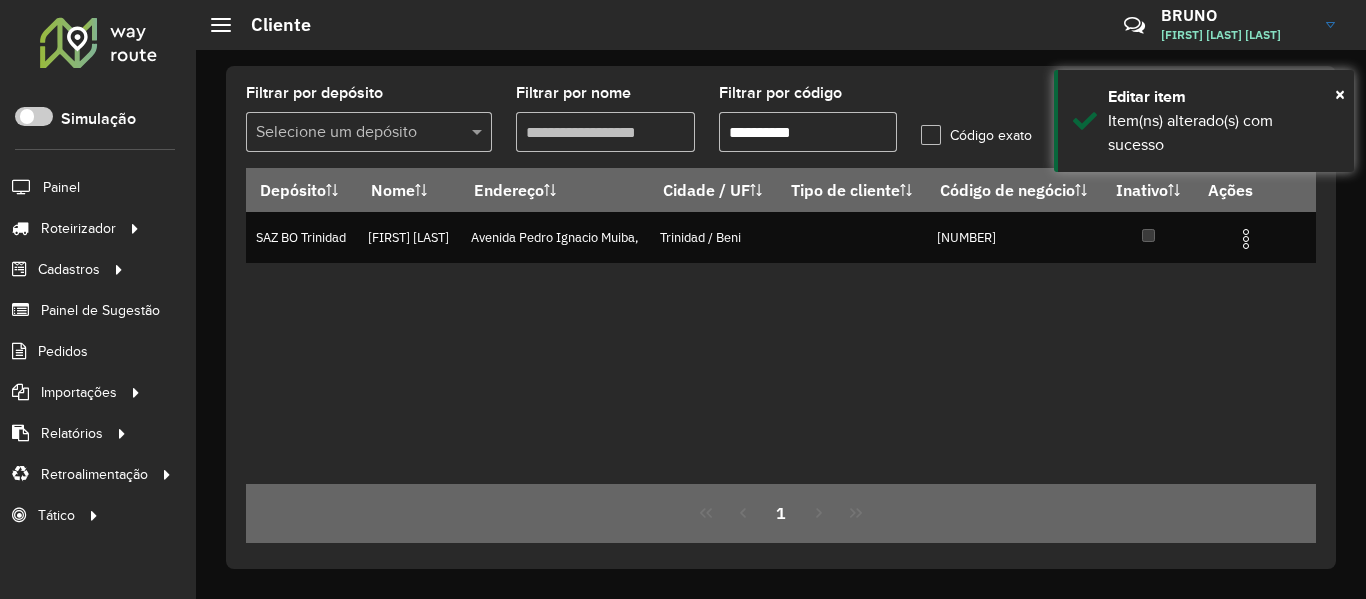 click on "**********" at bounding box center [808, 132] 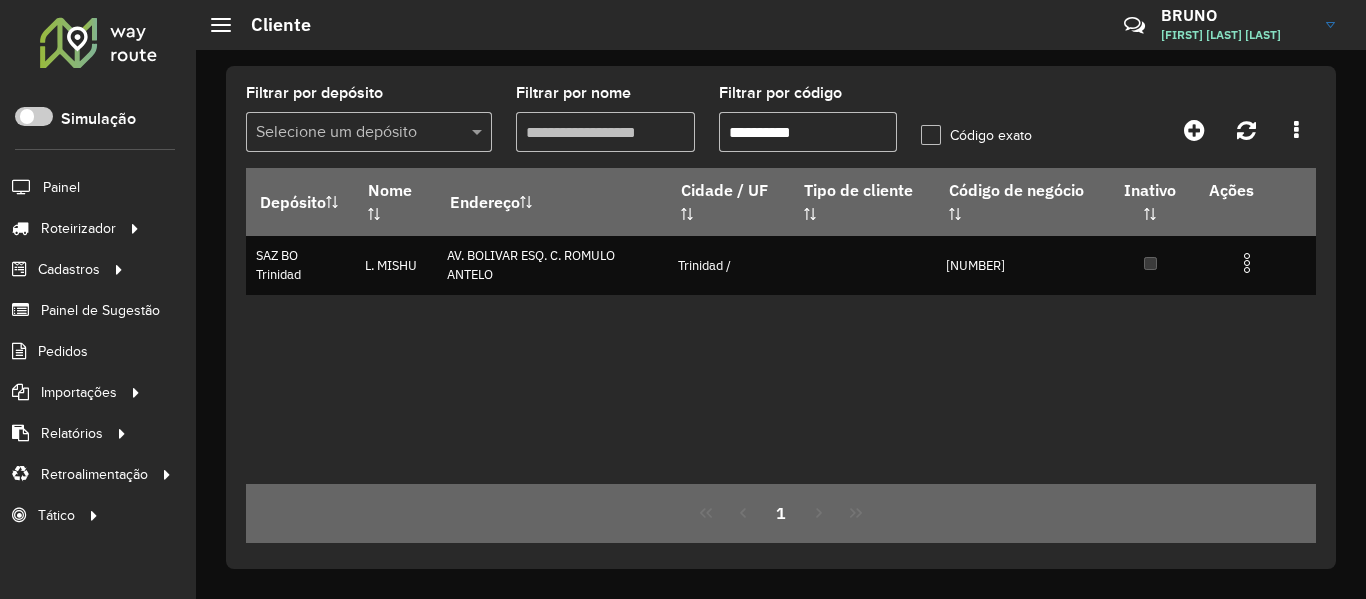 type on "**********" 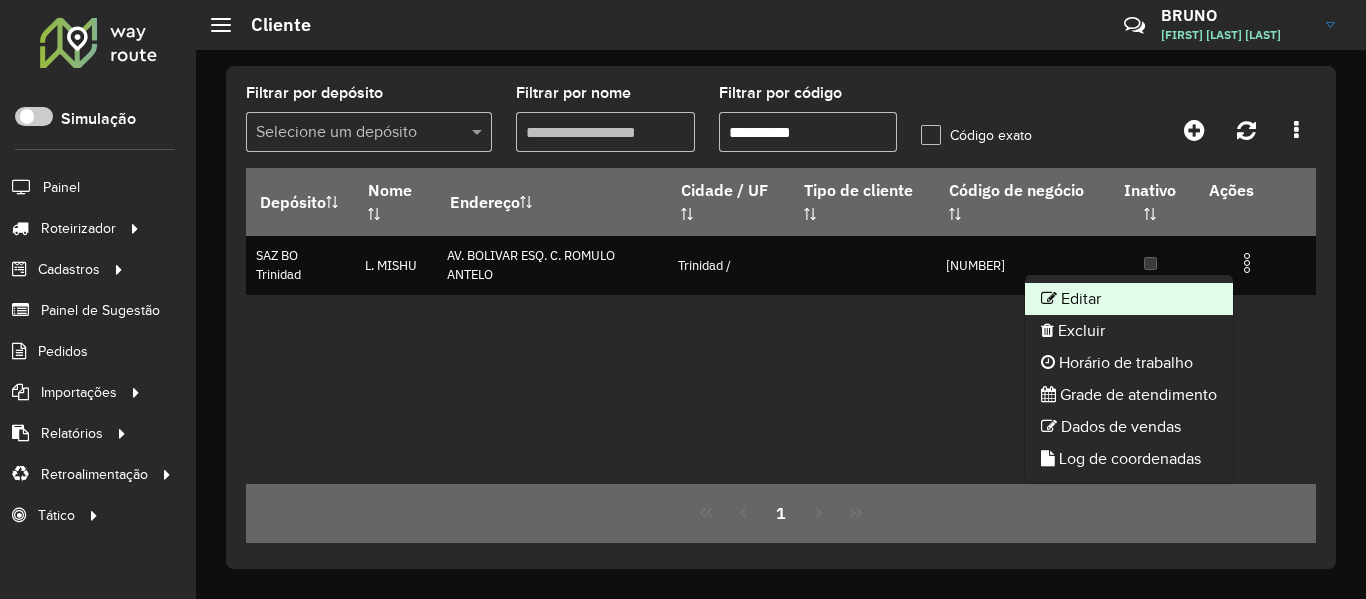 click on "Editar" 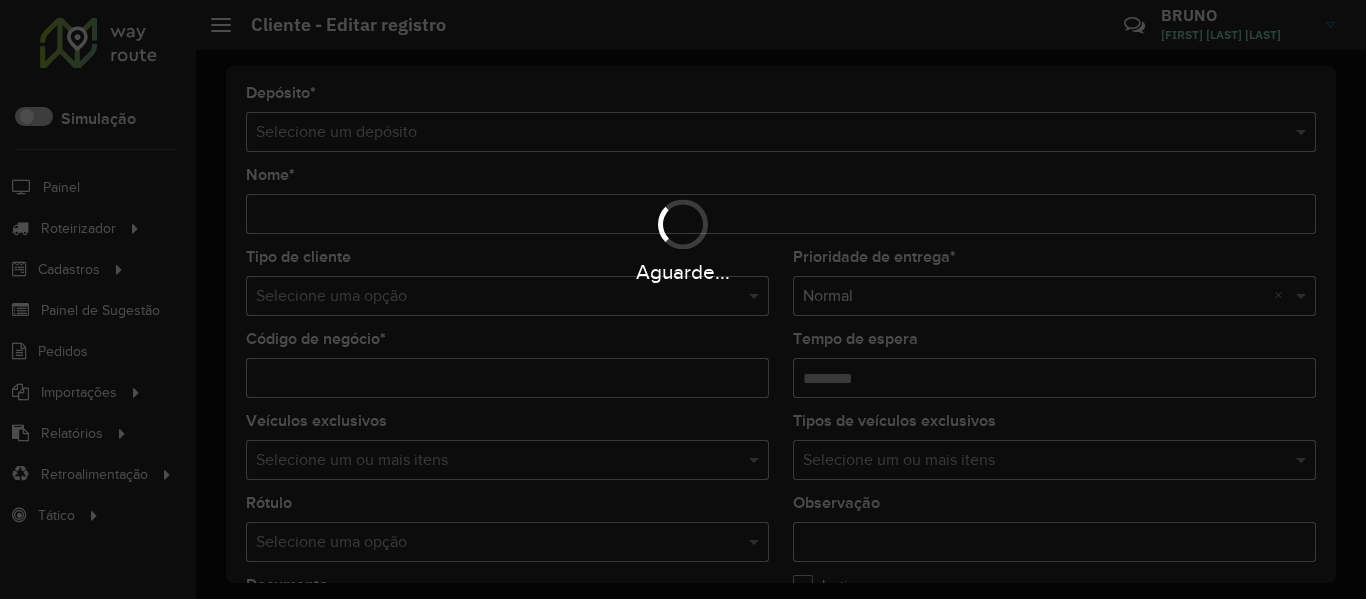 type on "********" 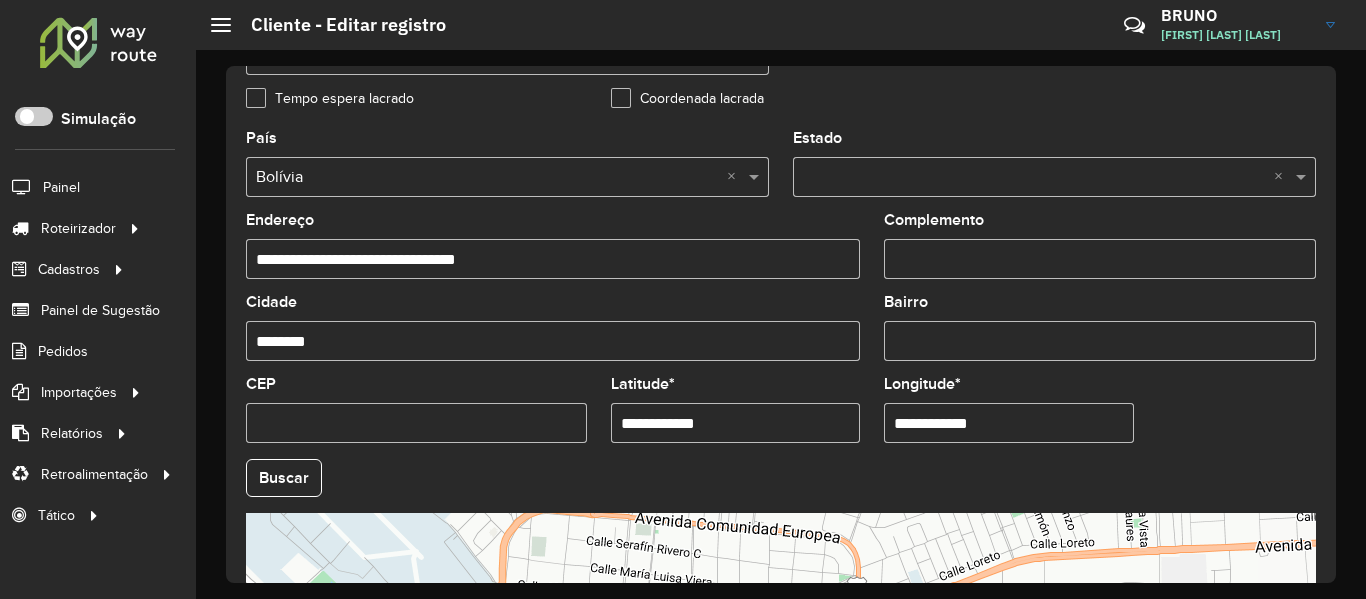 scroll, scrollTop: 913, scrollLeft: 0, axis: vertical 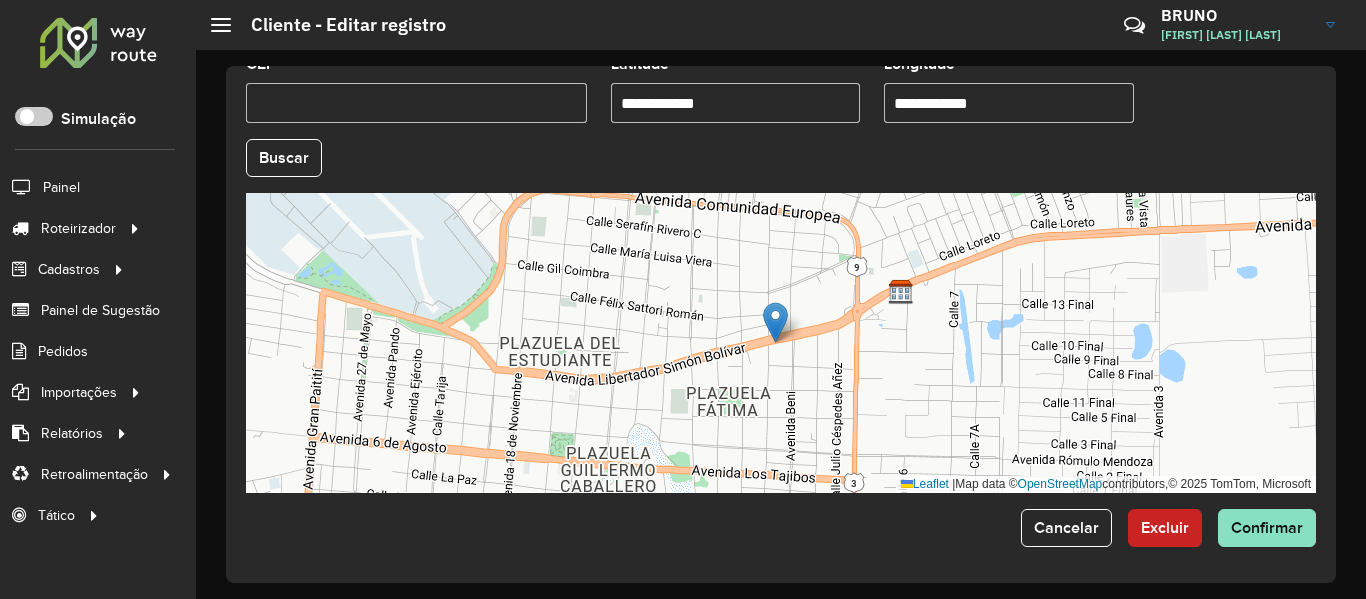 click on "**********" at bounding box center (736, 103) 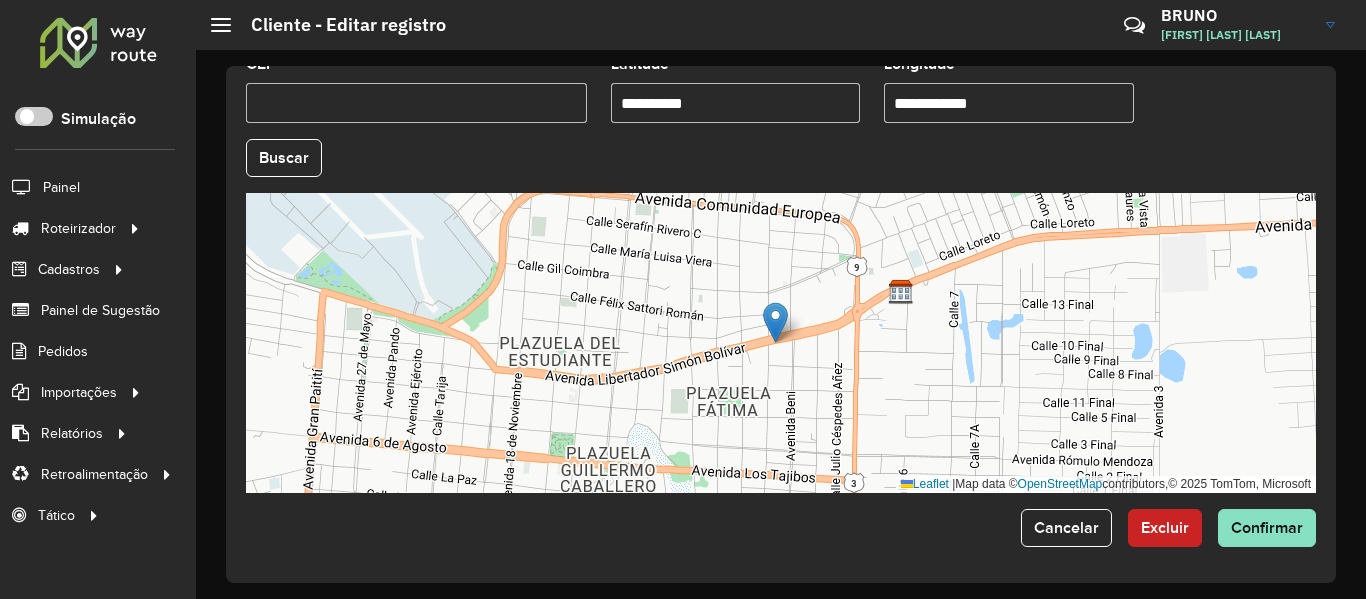 type on "**********" 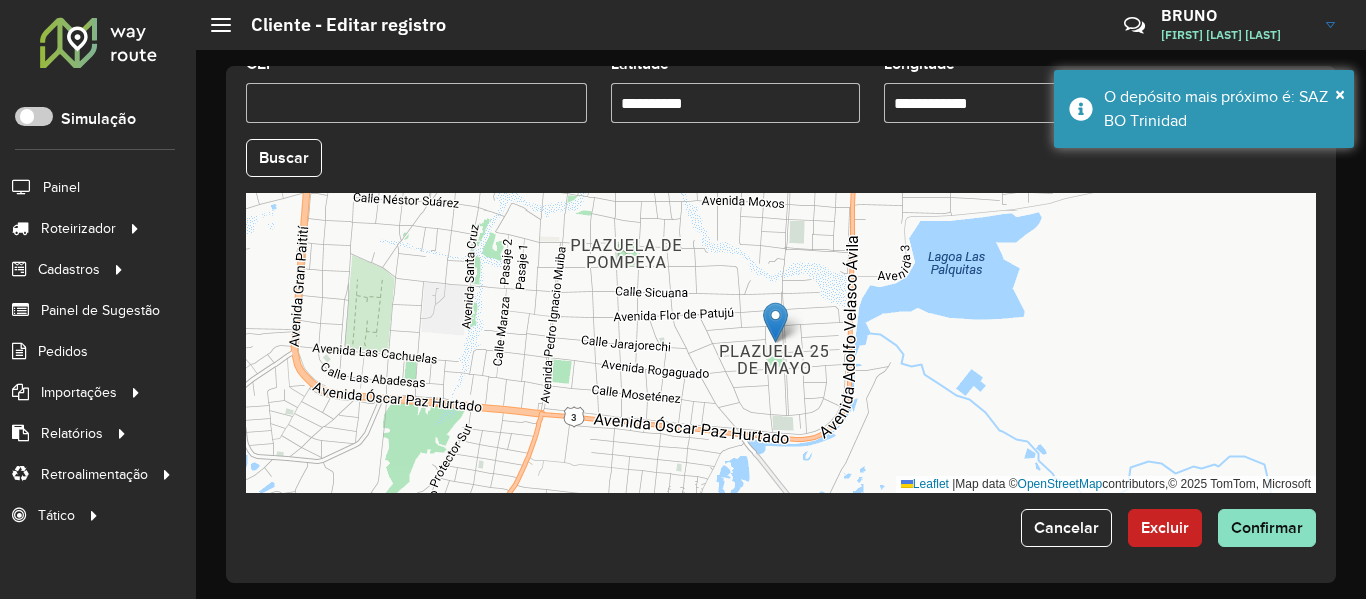 click on "**********" at bounding box center [1009, 103] 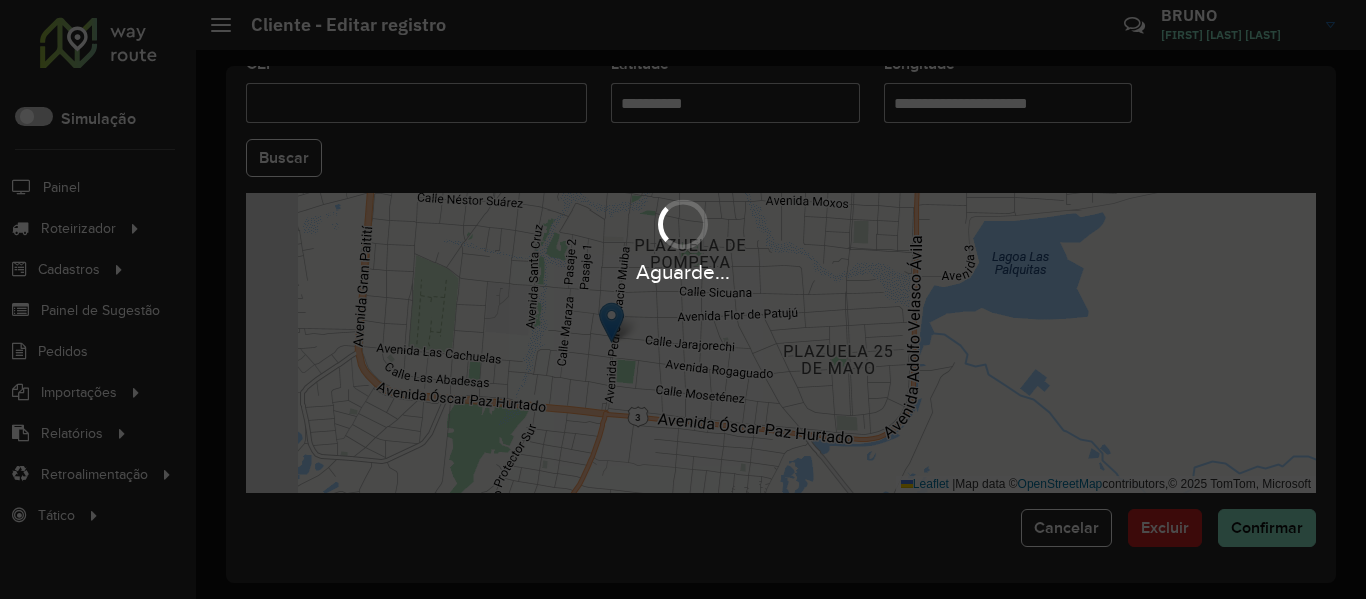 scroll, scrollTop: 0, scrollLeft: 0, axis: both 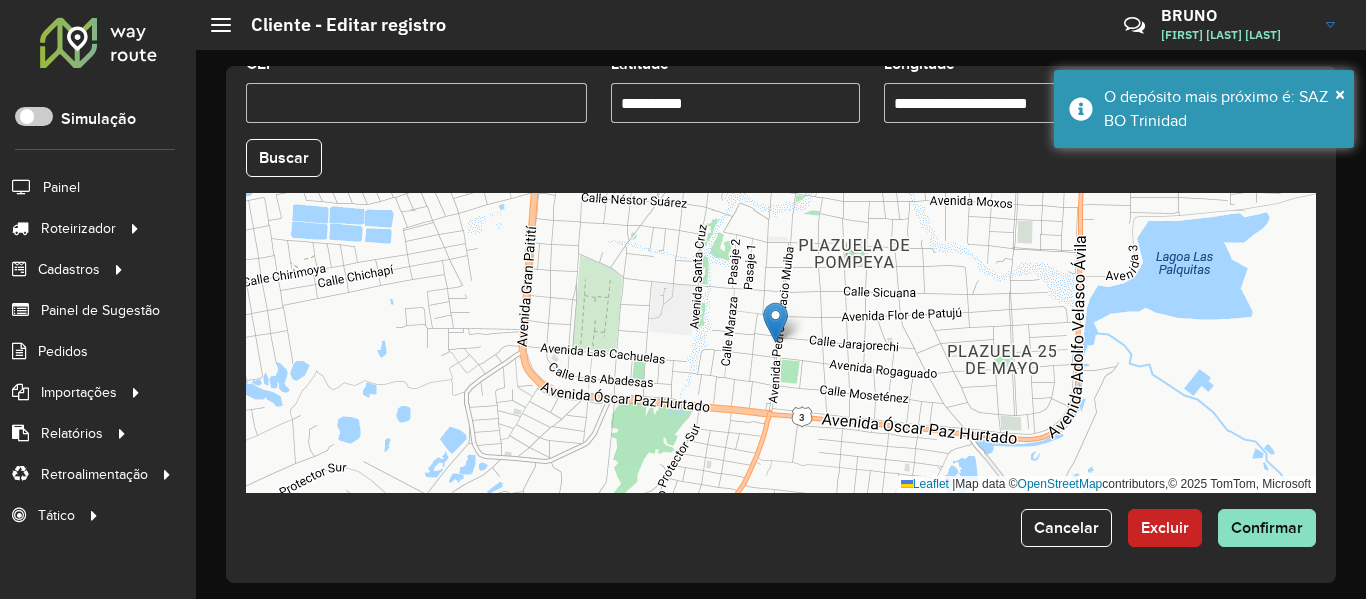 click on "**********" at bounding box center [1008, 103] 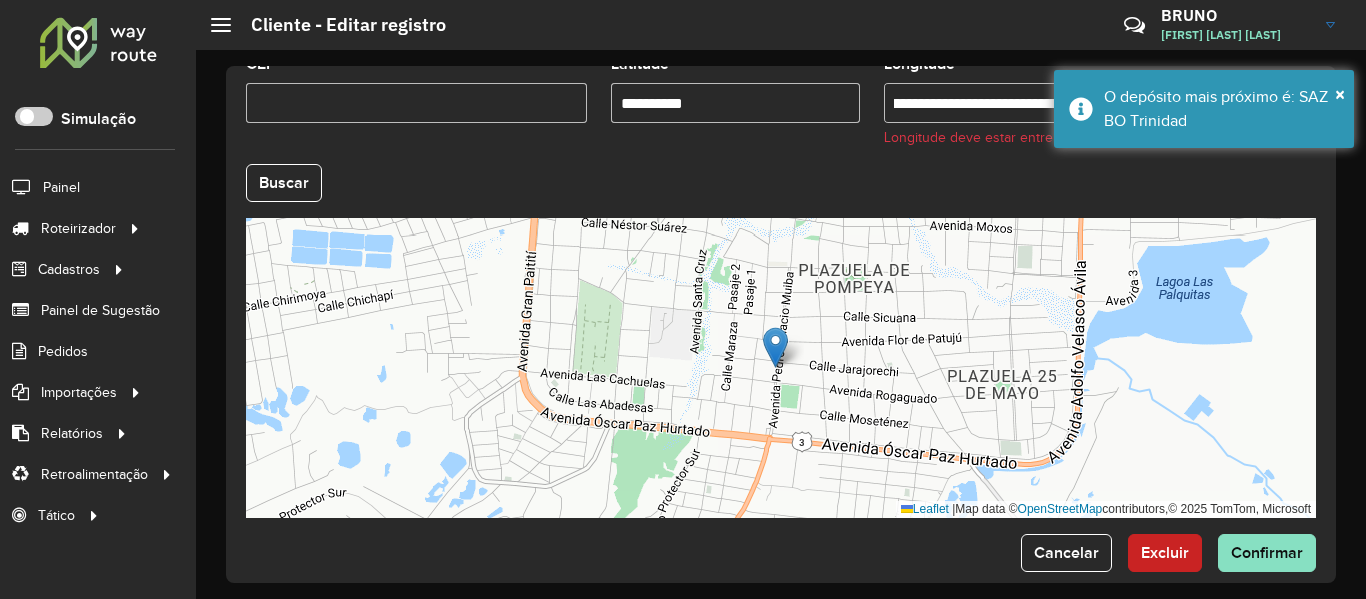 paste 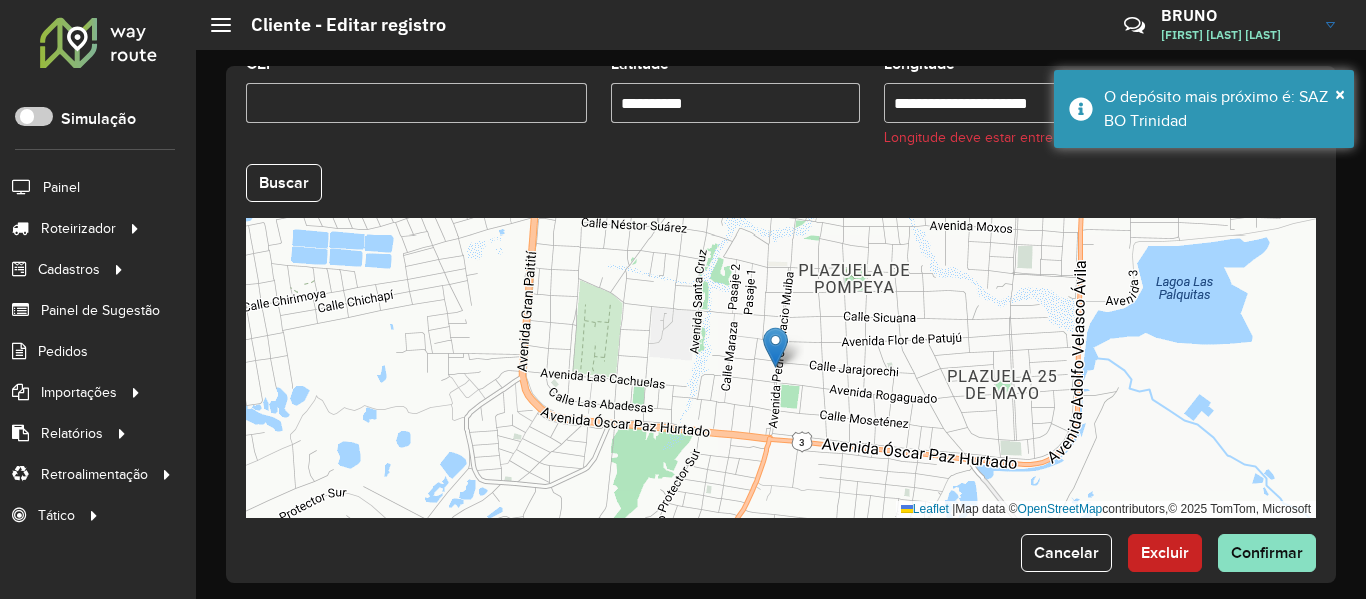 scroll, scrollTop: 0, scrollLeft: 236, axis: horizontal 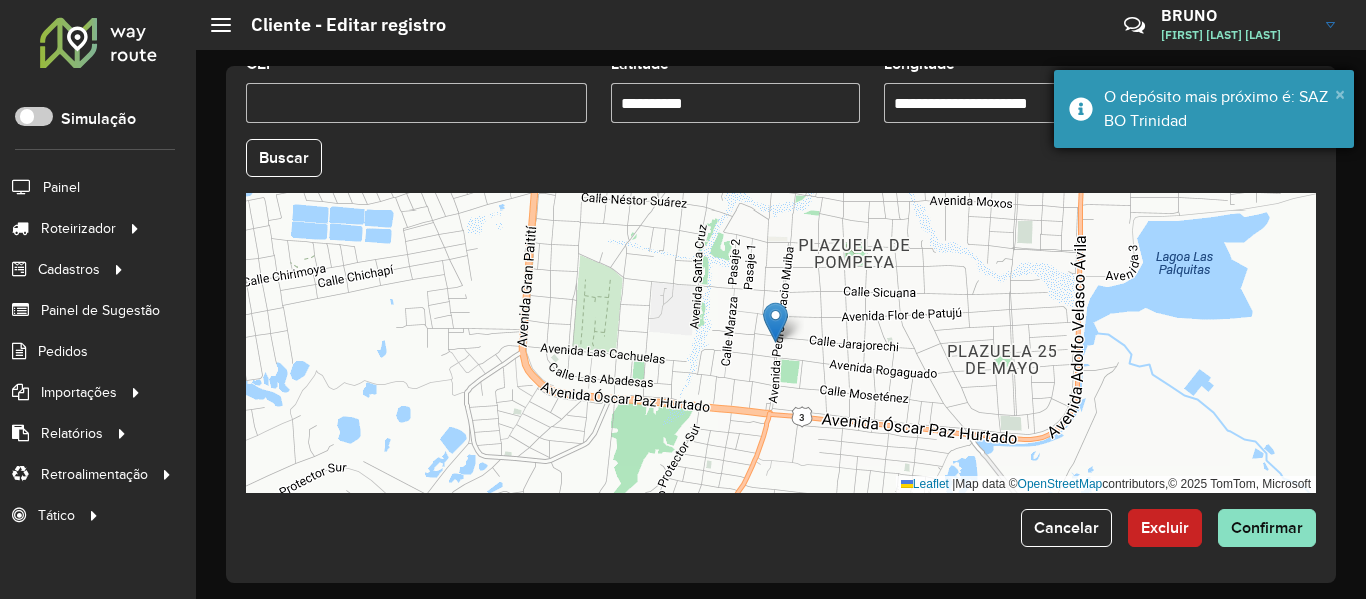 click on "×" at bounding box center (1340, 94) 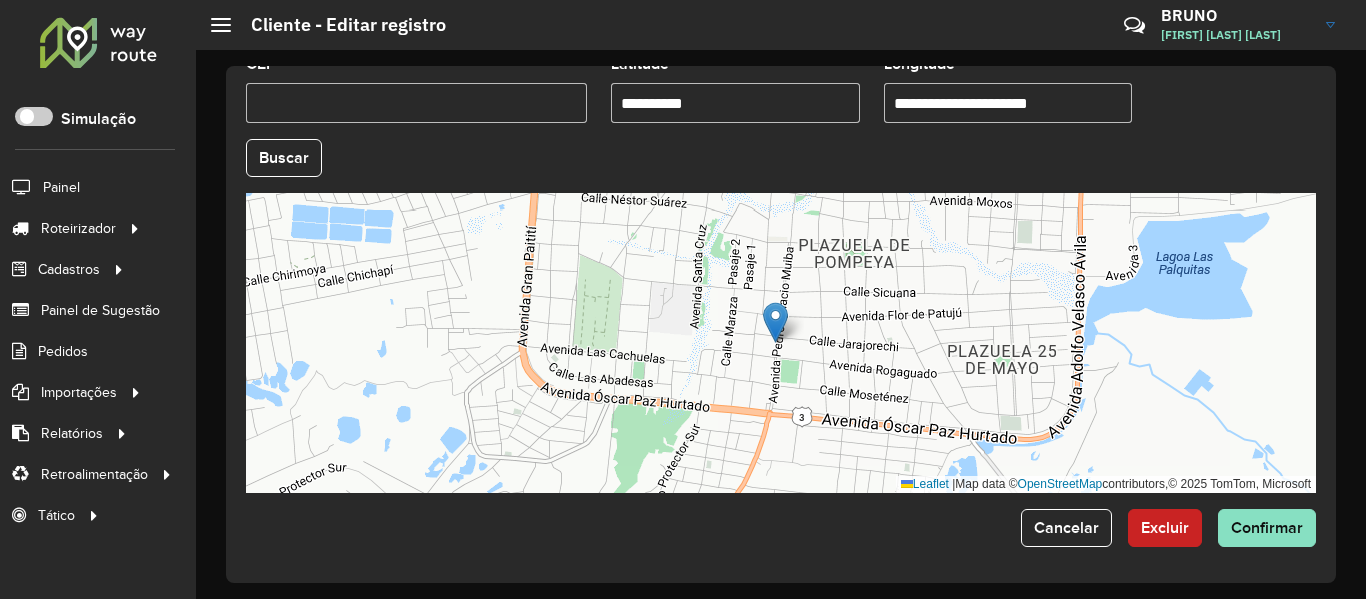 scroll, scrollTop: 0, scrollLeft: 0, axis: both 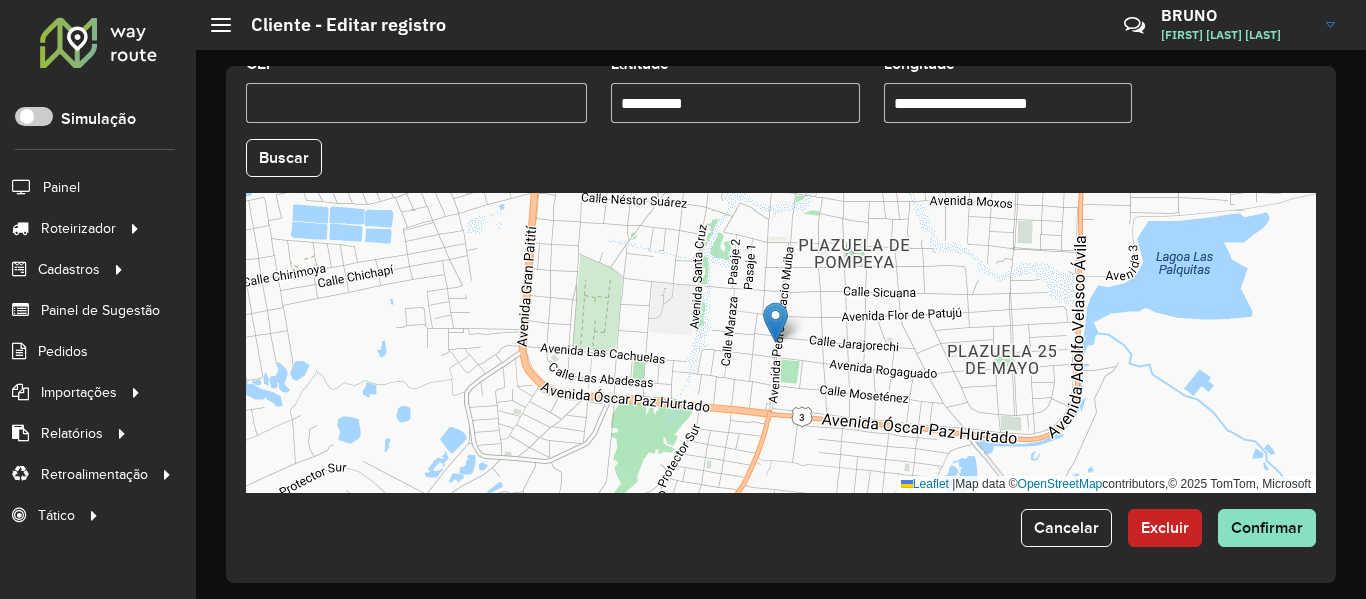 click on "**********" at bounding box center [1008, 103] 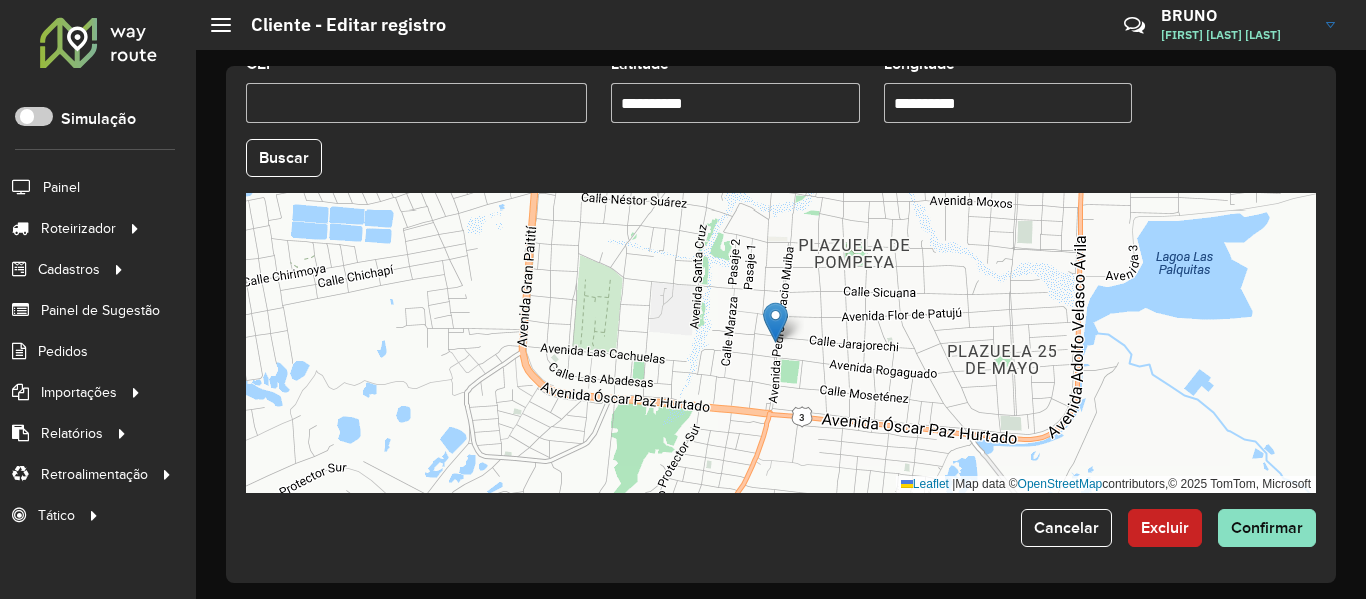 type on "**********" 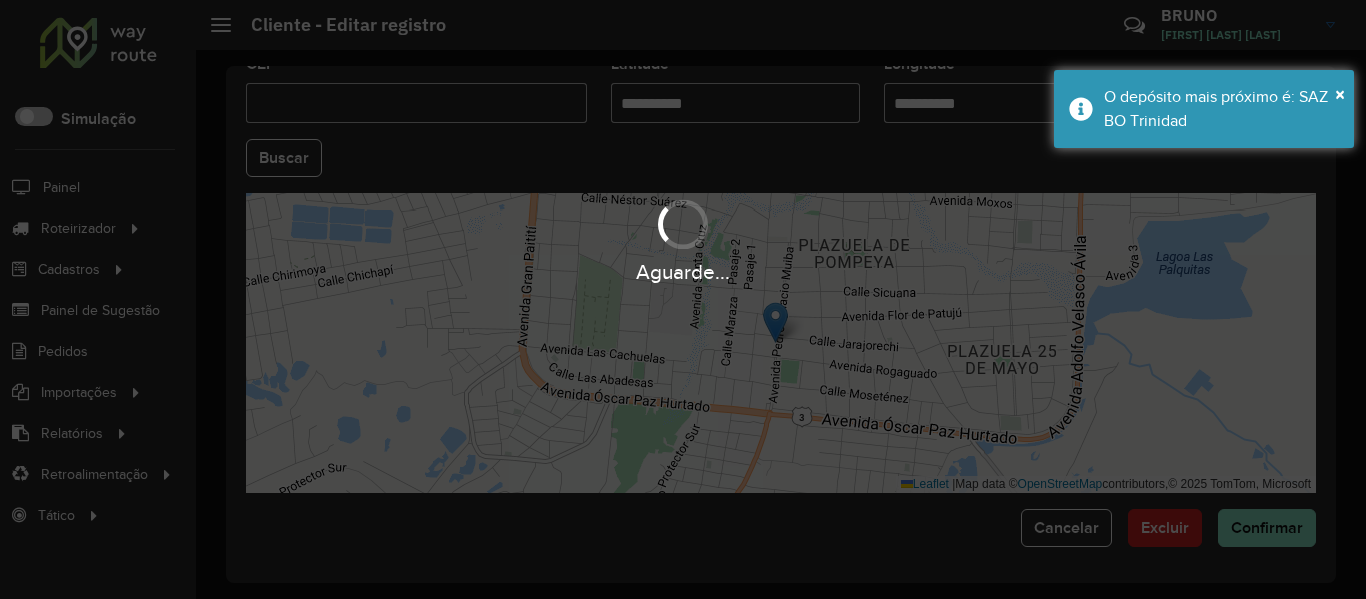 click on "Aguarde...  Pop-up bloqueado!  Seu navegador bloqueou automáticamente a abertura de uma nova janela.   Acesse as configurações e adicione o endereço do sistema a lista de permissão.   Fechar  Roteirizador AmbevTech Simulação Painel Roteirizador Entregas Cadastros Checkpoint Cliente Consulta de setores Depósito Disponibilidade de veículos Fator tipo de produto Grupo Rota Fator Tipo Produto Grupo de rotas exclusiva Grupo de setores Layout integração Modelo Parada Pedágio Ponto de apoio FAD Produto Rodízio de placa Rota exclusiva FAD Rótulo Setor Tipo de cliente Tipo de veículo Transportadora Veículo Painel de Sugestão Pedidos Importações Clientes Fator tipo produto Grade de atendimento Janela de atendimento Localização Pedidos Tempo de espera Veículos Relatórios Ações da sessão Clientes Clientes fora malha Exclusão pedido Fator tipo de produto Filtros da sessão Indicadores roteirização Integração automática Pedidos agrupados Pedidos não Roteirizados Romaneio Roteirização * *" at bounding box center [683, 299] 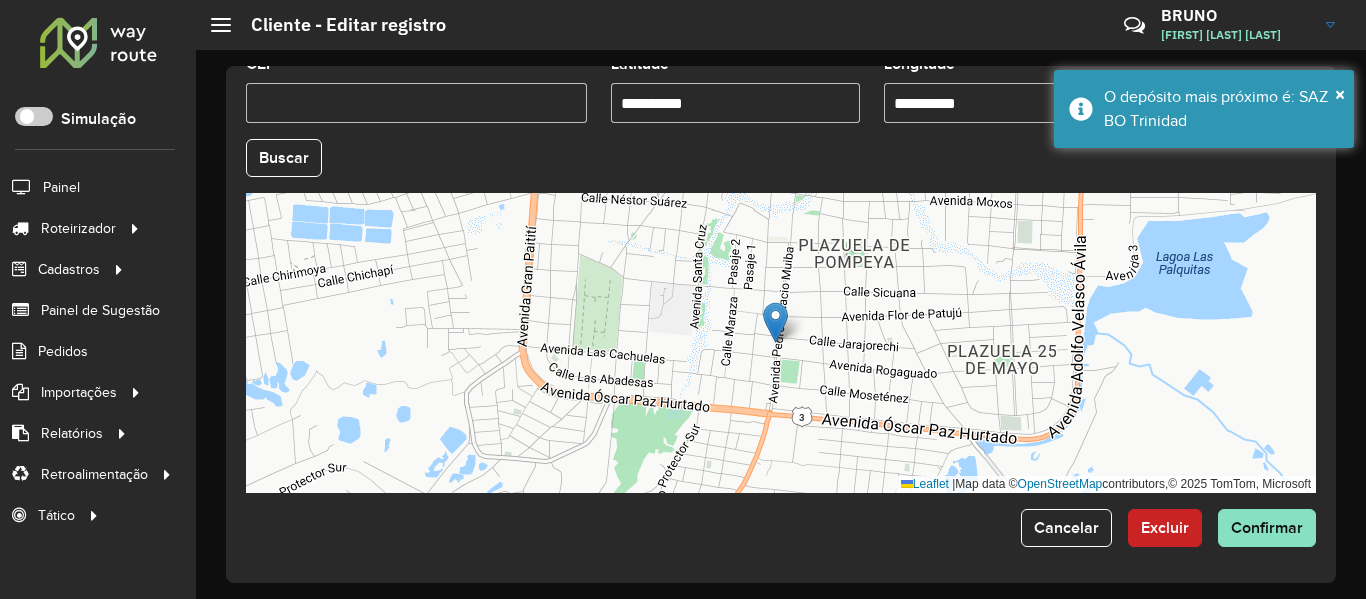 click on "Buscar" 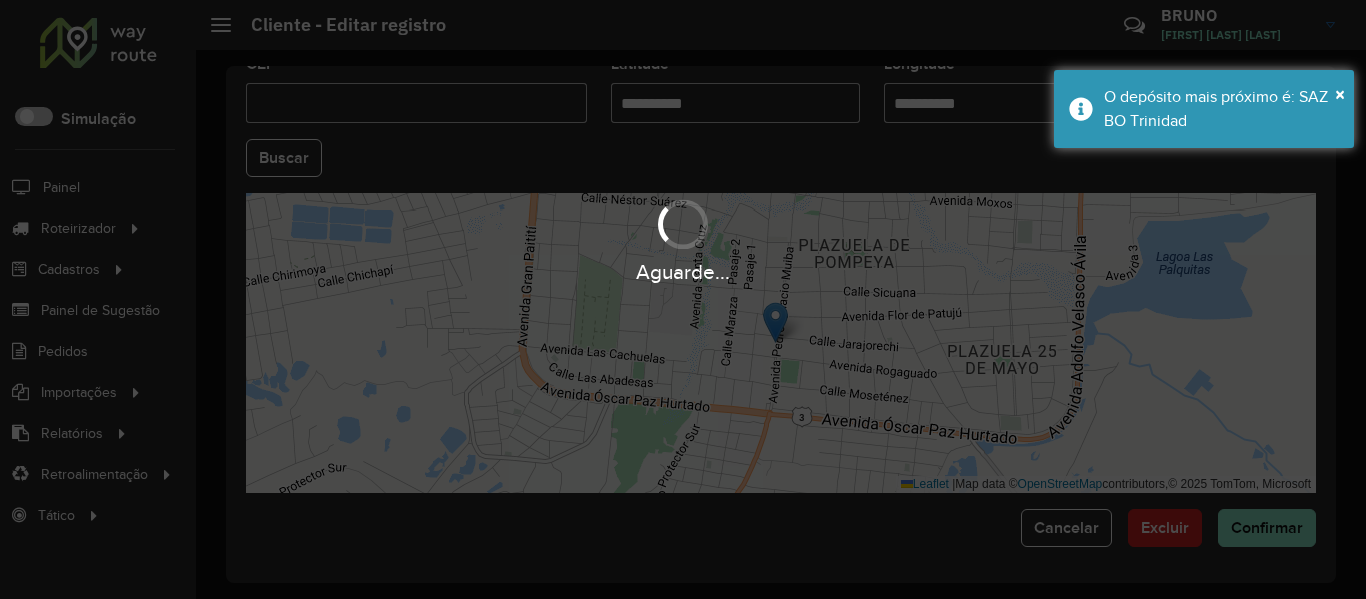 click on "Aguarde..." at bounding box center (683, 299) 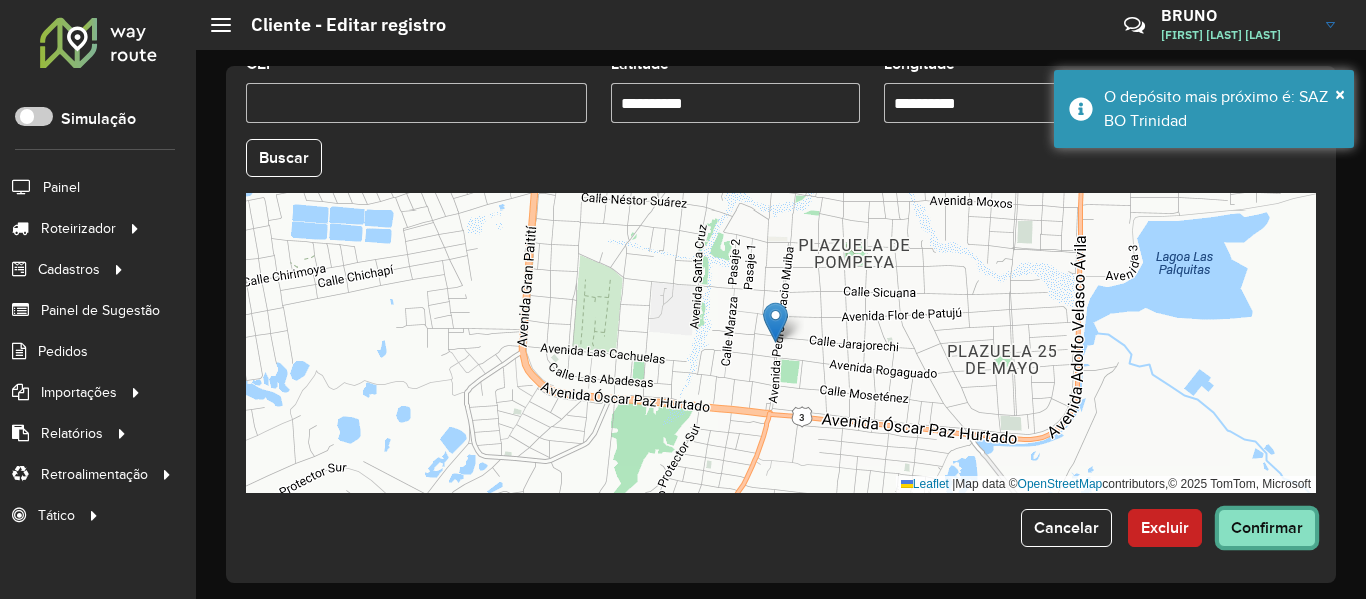 click on "Confirmar" 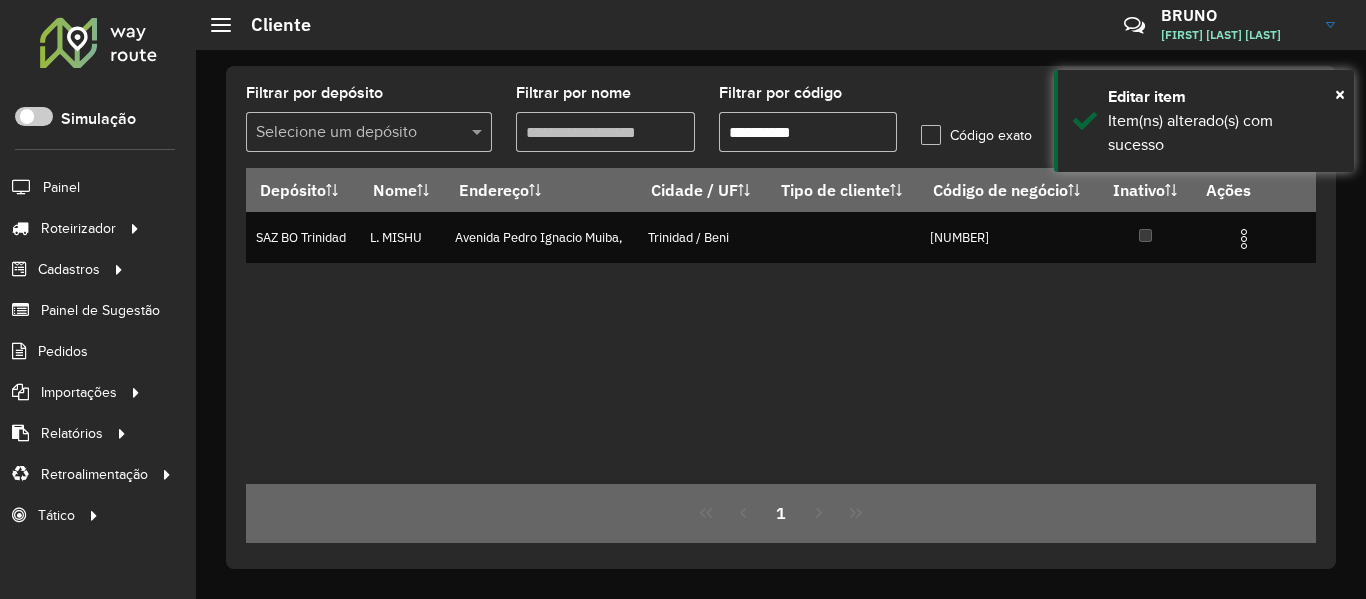 click on "**********" at bounding box center [808, 132] 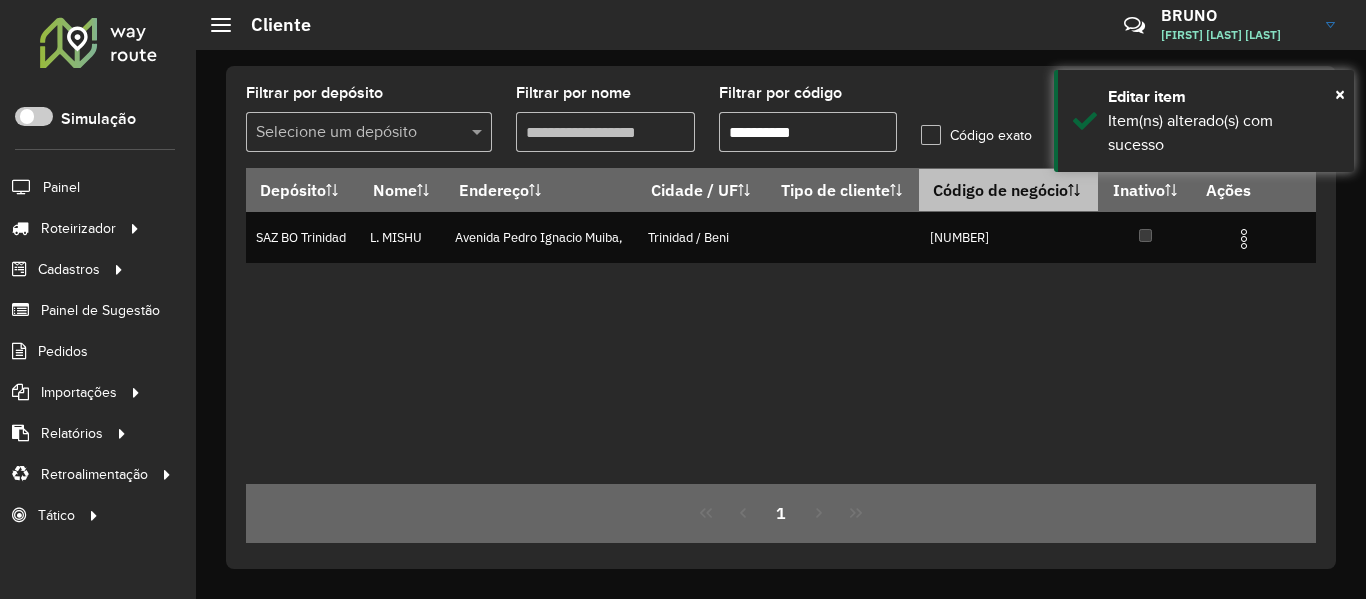 paste 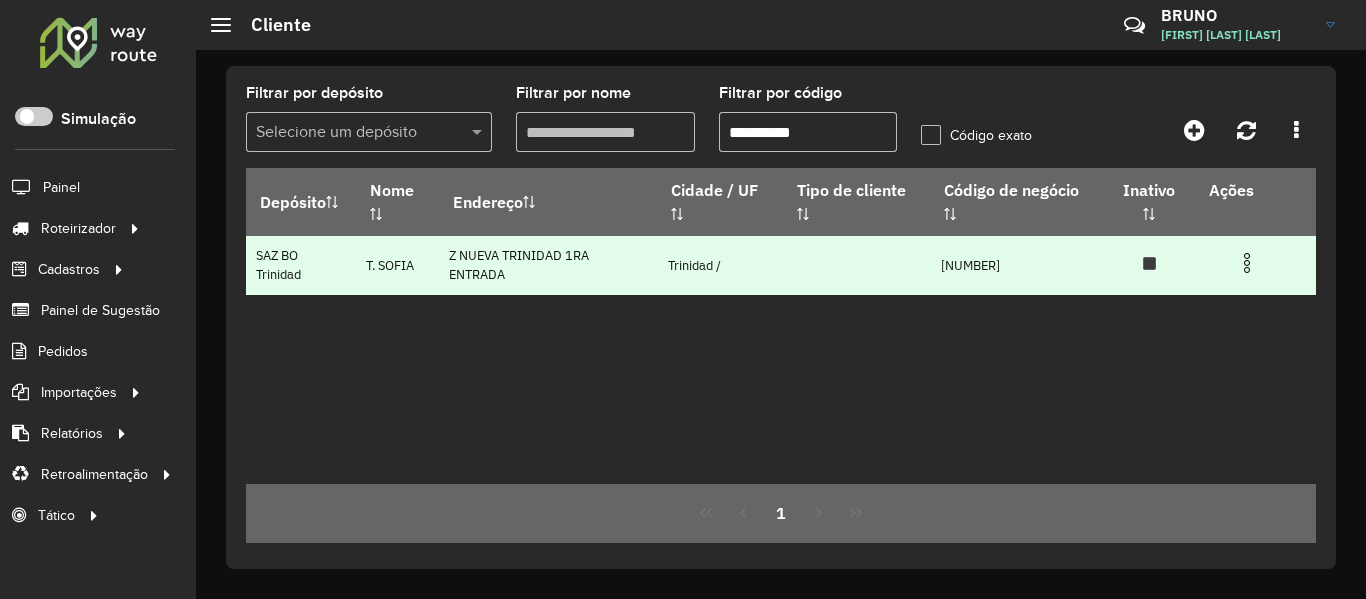 type on "**********" 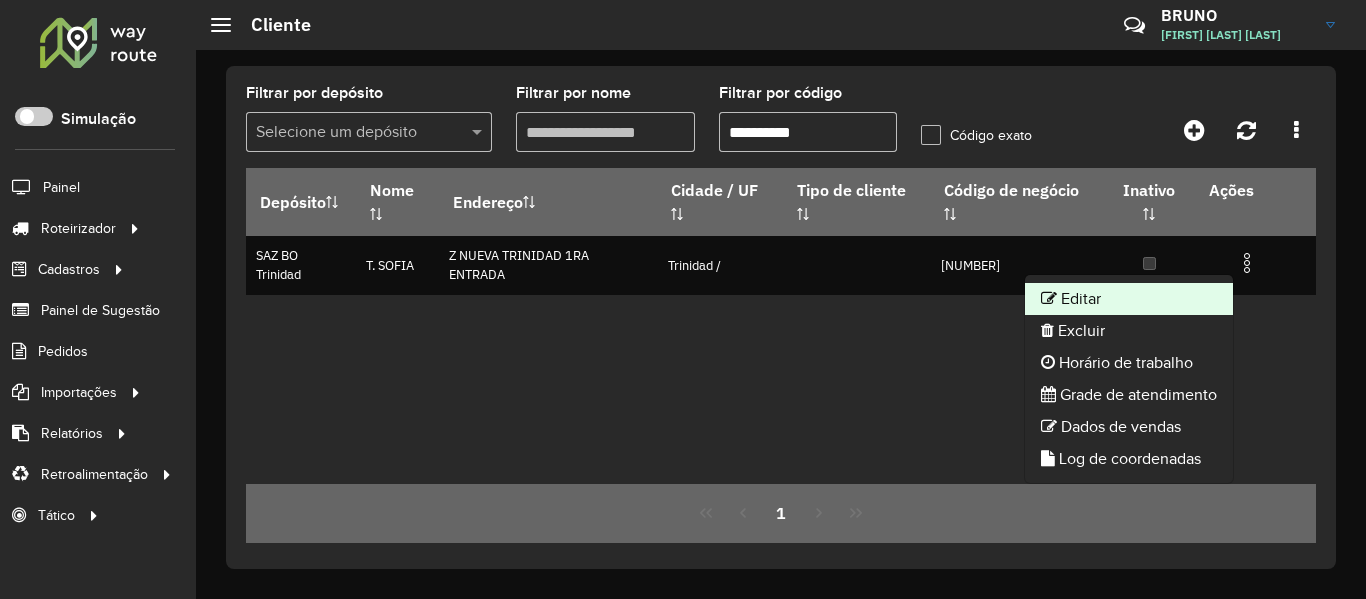 click on "Editar" 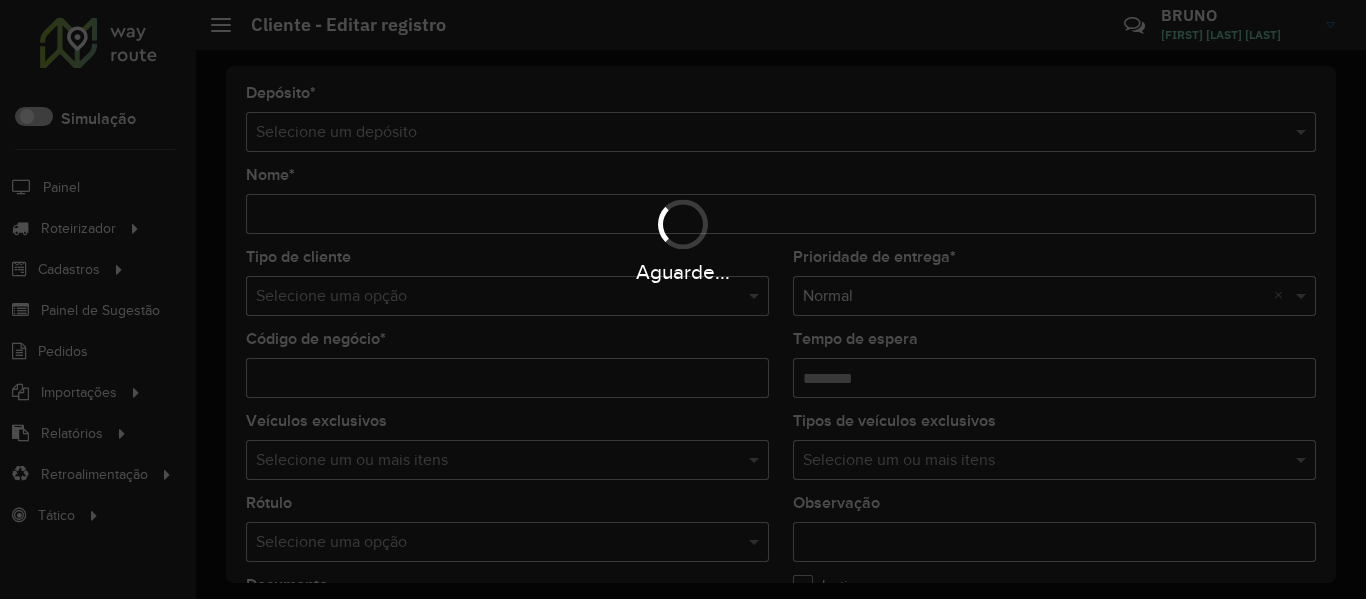 type on "********" 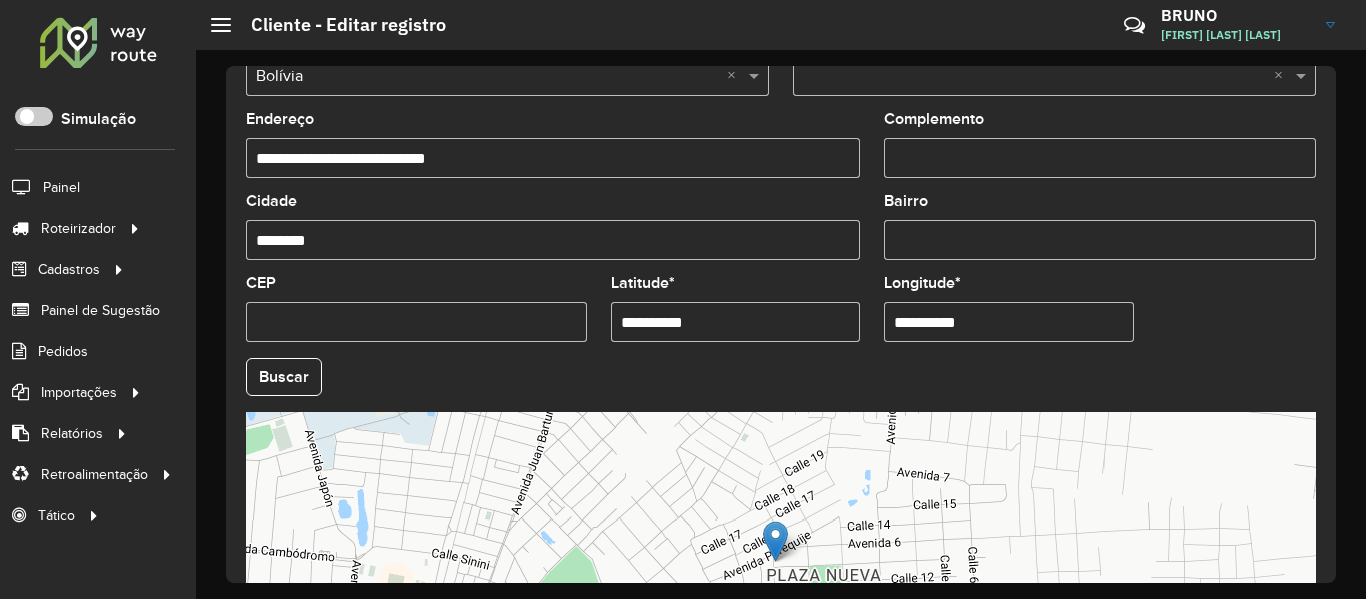 scroll, scrollTop: 800, scrollLeft: 0, axis: vertical 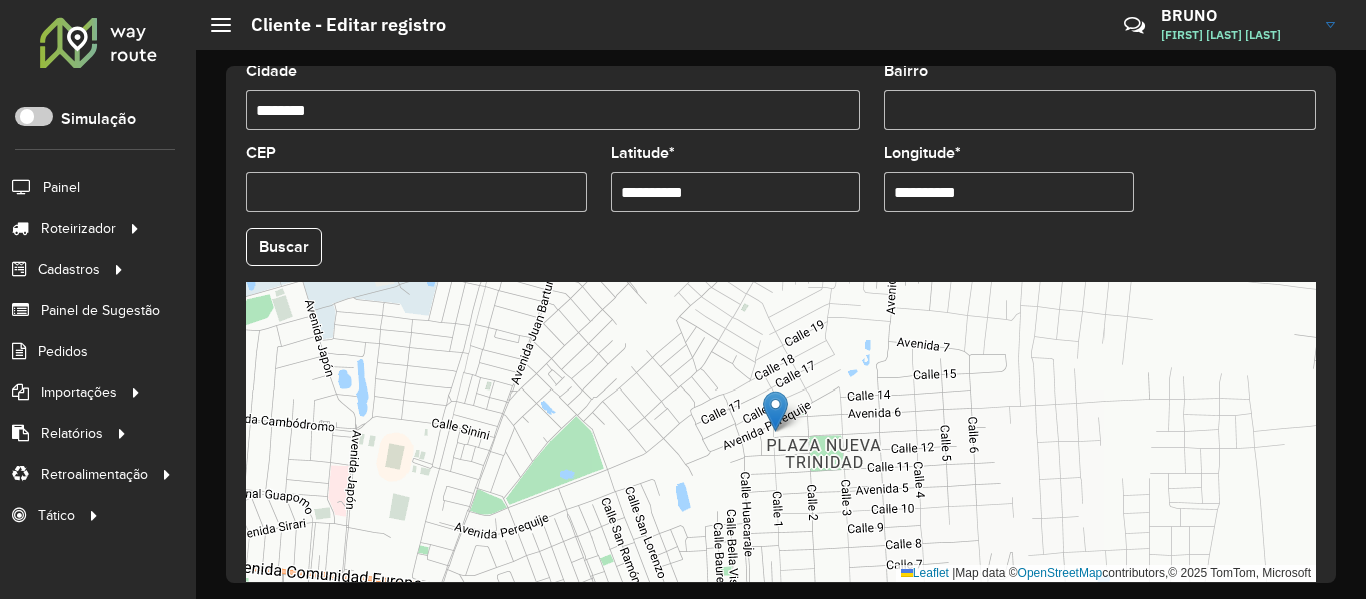 click on "**********" at bounding box center [736, 192] 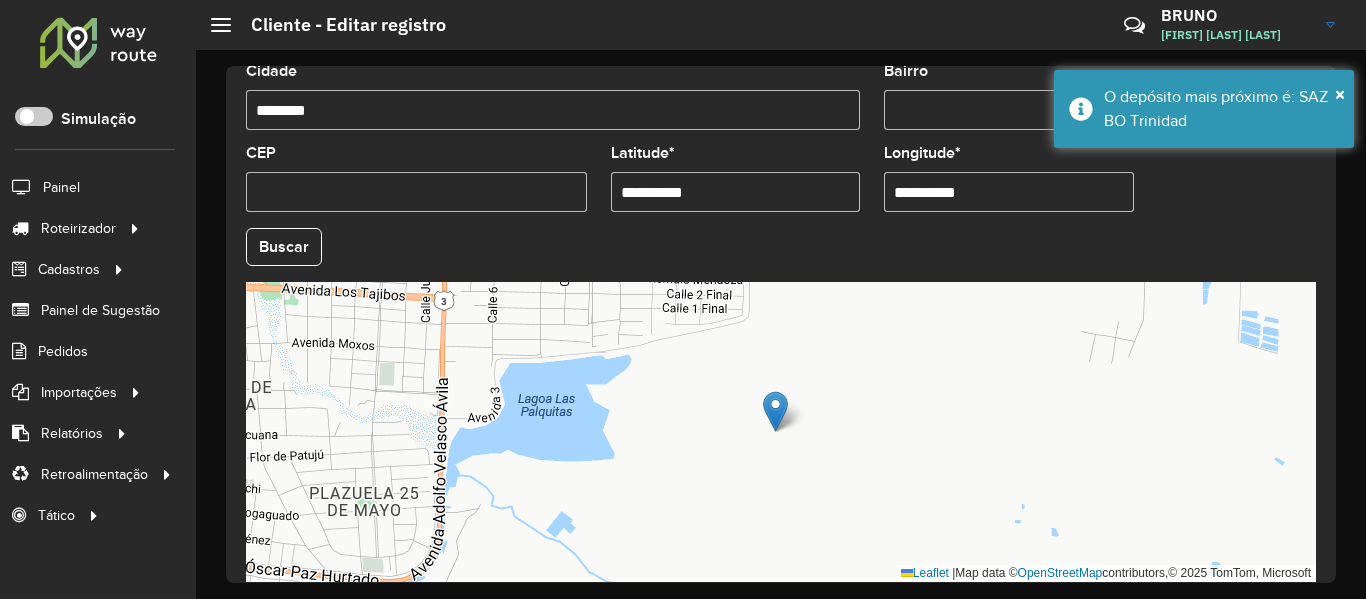 click on "**********" 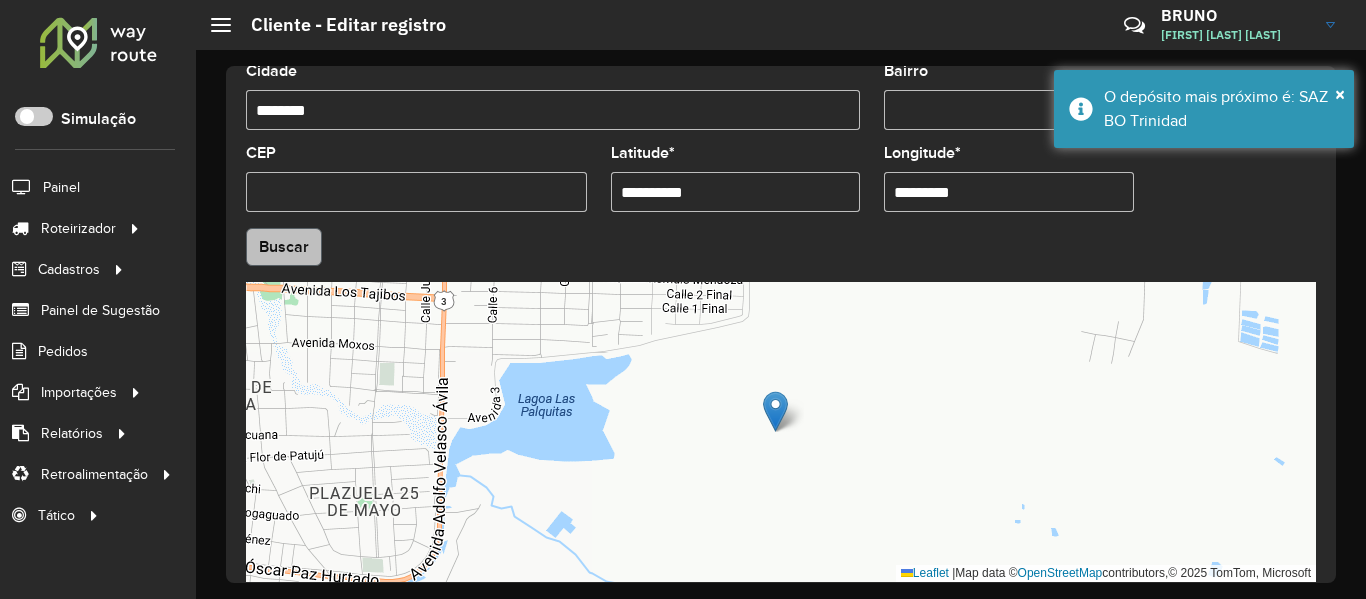 type on "*********" 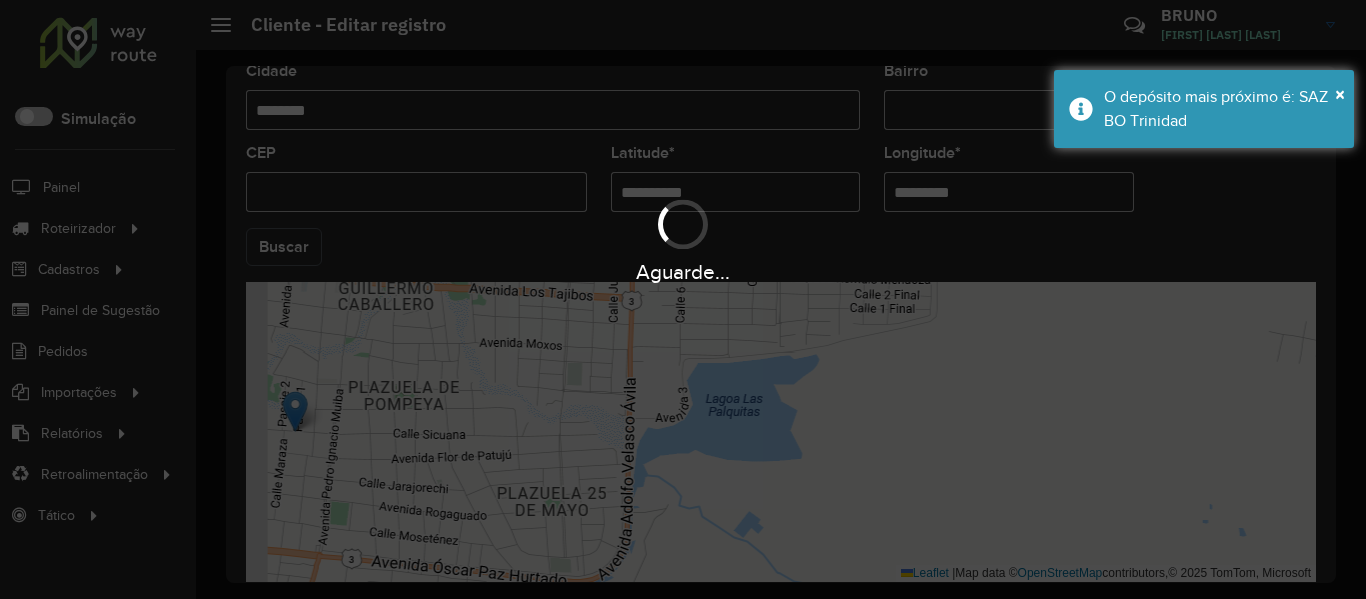 click on "Aguarde...  Pop-up bloqueado!  Seu navegador bloqueou automáticamente a abertura de uma nova janela.   Acesse as configurações e adicione o endereço do sistema a lista de permissão.   Fechar  Roteirizador AmbevTech Simulação Painel Roteirizador Entregas Cadastros Checkpoint Cliente Consulta de setores Depósito Disponibilidade de veículos Fator tipo de produto Grupo Rota Fator Tipo Produto Grupo de rotas exclusiva Grupo de setores Layout integração Modelo Parada Pedágio Ponto de apoio FAD Produto Rodízio de placa Rota exclusiva FAD Rótulo Setor Tipo de cliente Tipo de veículo Transportadora Veículo Painel de Sugestão Pedidos Importações Clientes Fator tipo produto Grade de atendimento Janela de atendimento Localização Pedidos Tempo de espera Veículos Relatórios Ações da sessão Clientes Clientes fora malha Exclusão pedido Fator tipo de produto Filtros da sessão Indicadores roteirização Integração automática Pedidos agrupados Pedidos não Roteirizados Romaneio Roteirização * *" at bounding box center (683, 299) 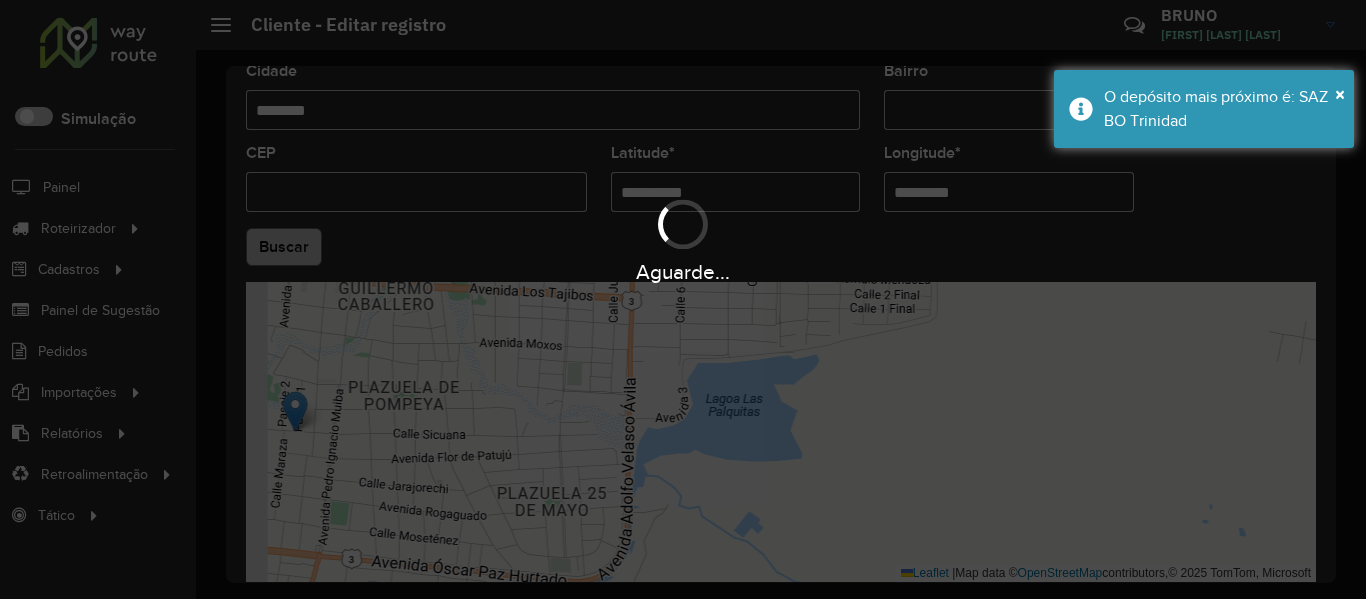 click on "Aguarde..." at bounding box center (683, 239) 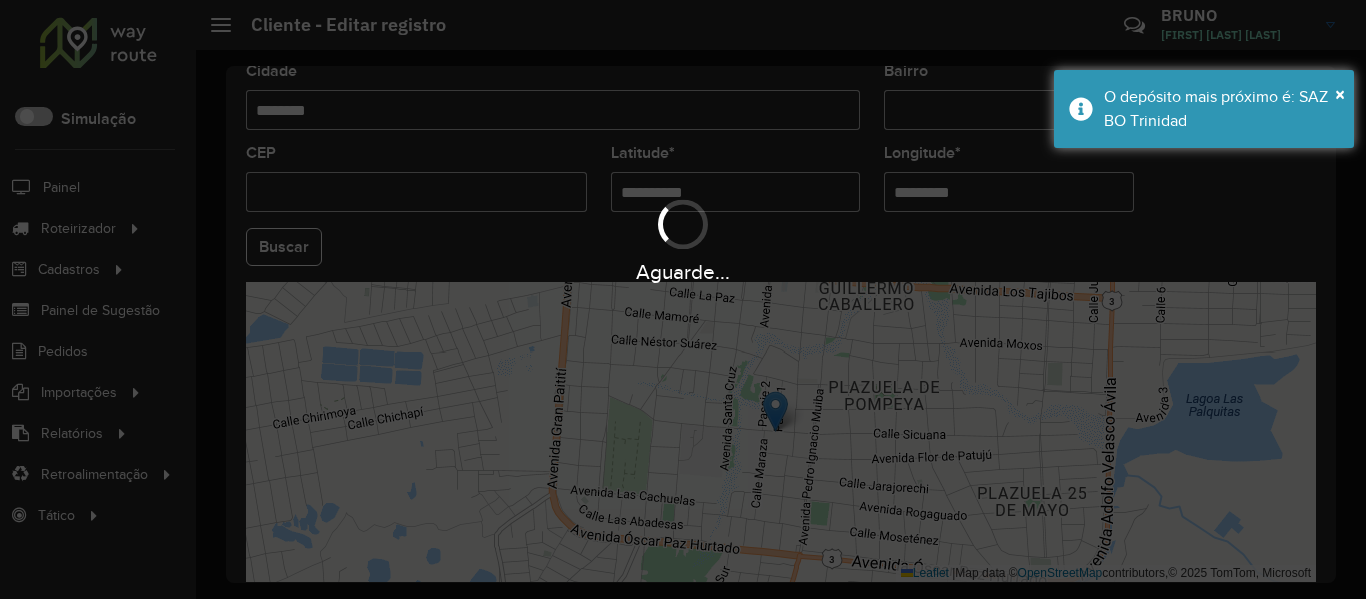 click on "Aguarde...  Pop-up bloqueado!  Seu navegador bloqueou automáticamente a abertura de uma nova janela.   Acesse as configurações e adicione o endereço do sistema a lista de permissão.   Fechar  Roteirizador AmbevTech Simulação Painel Roteirizador Entregas Cadastros Checkpoint Cliente Consulta de setores Depósito Disponibilidade de veículos Fator tipo de produto Grupo Rota Fator Tipo Produto Grupo de rotas exclusiva Grupo de setores Layout integração Modelo Parada Pedágio Ponto de apoio FAD Produto Rodízio de placa Rota exclusiva FAD Rótulo Setor Tipo de cliente Tipo de veículo Transportadora Veículo Painel de Sugestão Pedidos Importações Clientes Fator tipo produto Grade de atendimento Janela de atendimento Localização Pedidos Tempo de espera Veículos Relatórios Ações da sessão Clientes Clientes fora malha Exclusão pedido Fator tipo de produto Filtros da sessão Indicadores roteirização Integração automática Pedidos agrupados Pedidos não Roteirizados Romaneio Roteirização * *" at bounding box center [683, 299] 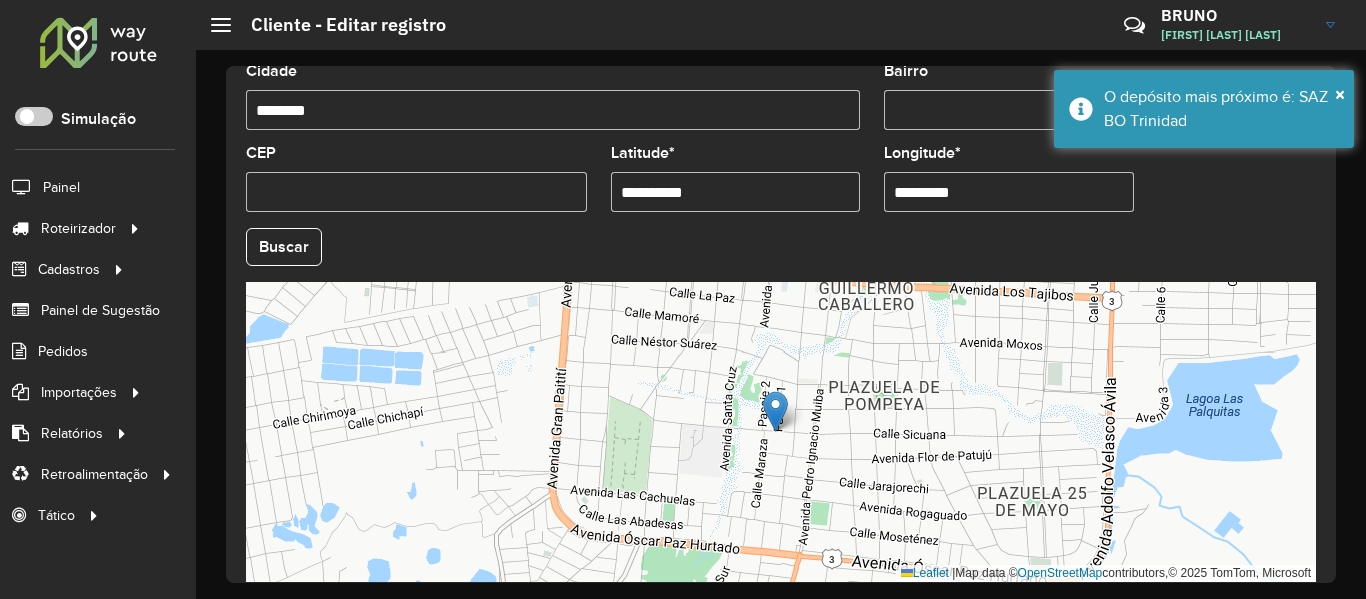 click on "Buscar" 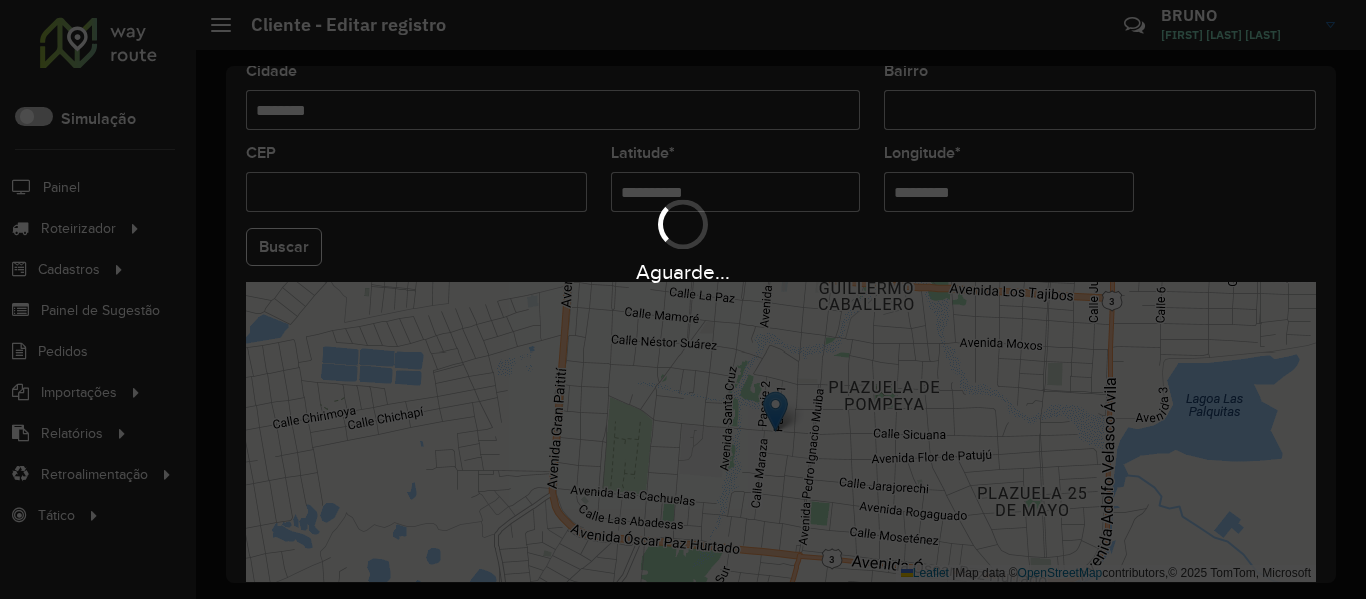 type on "**********" 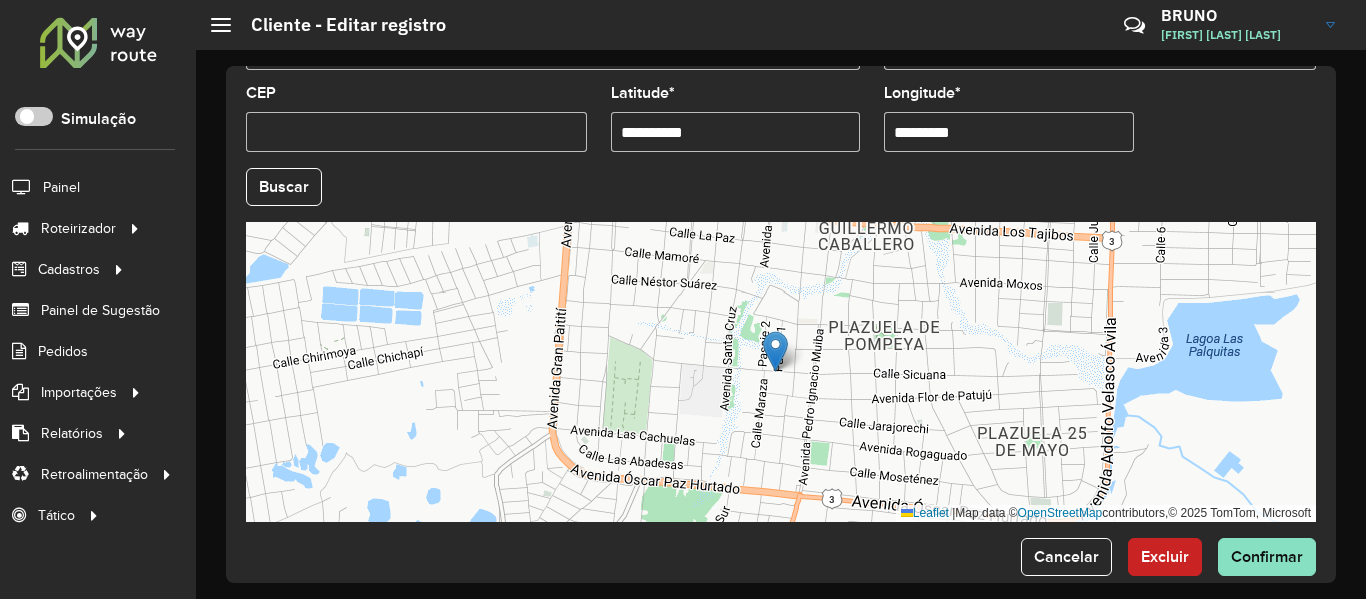 scroll, scrollTop: 889, scrollLeft: 0, axis: vertical 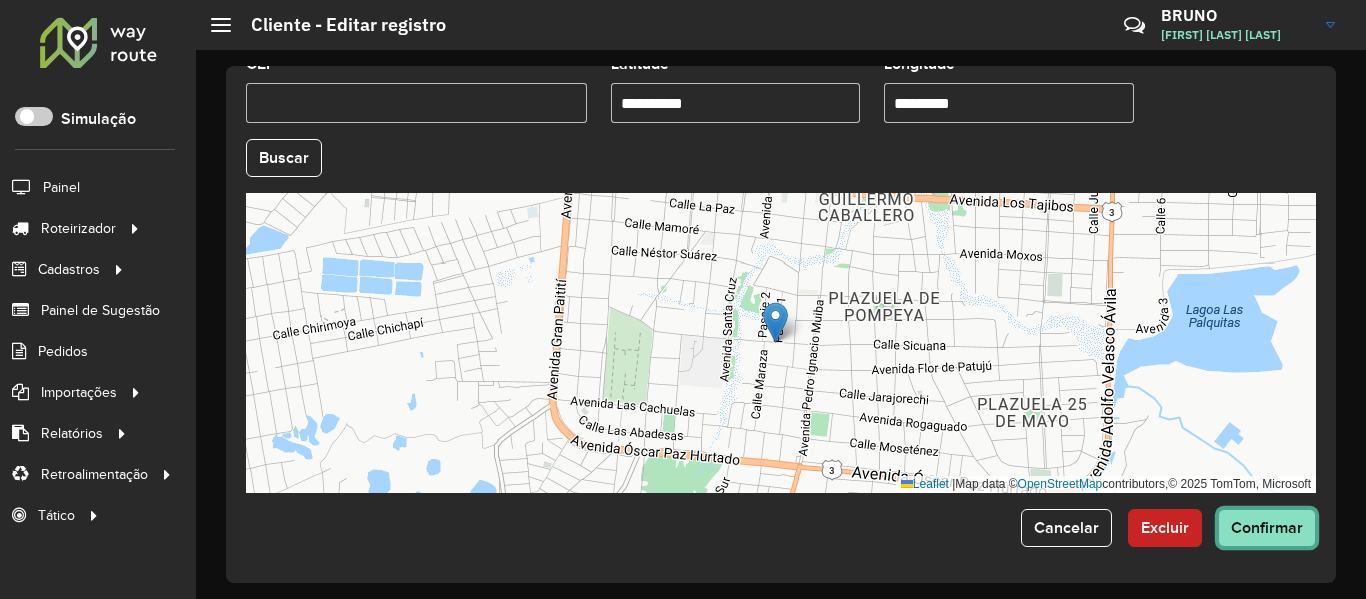 click on "Confirmar" 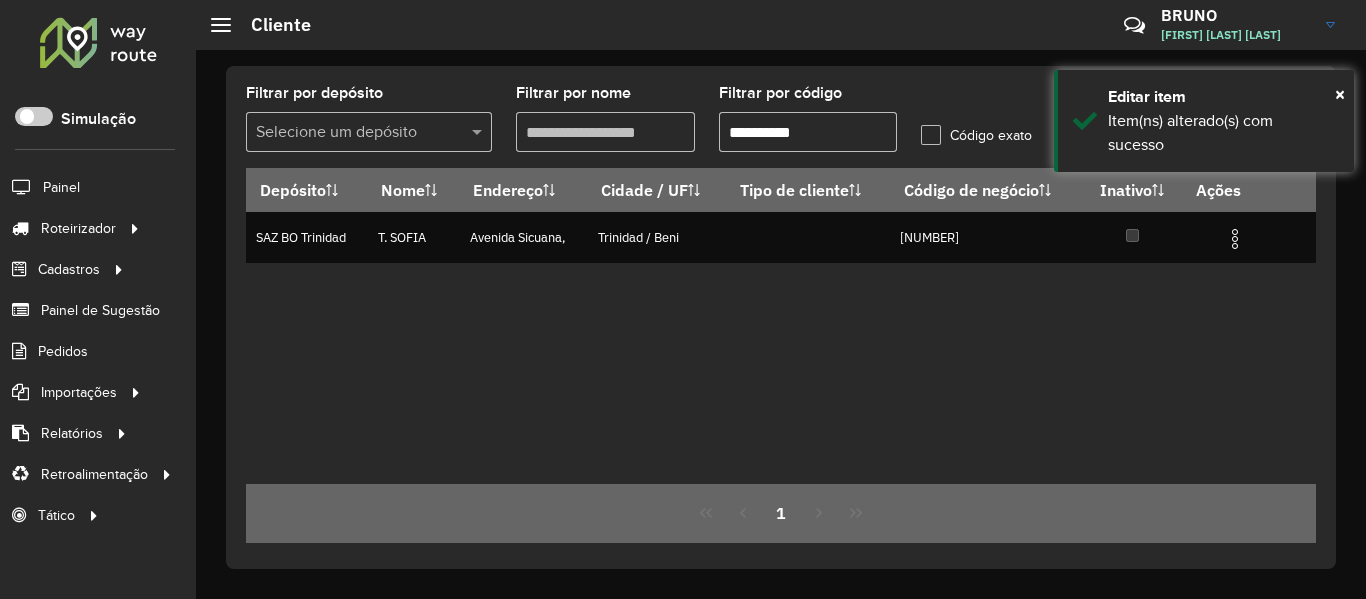 click on "**********" at bounding box center [808, 132] 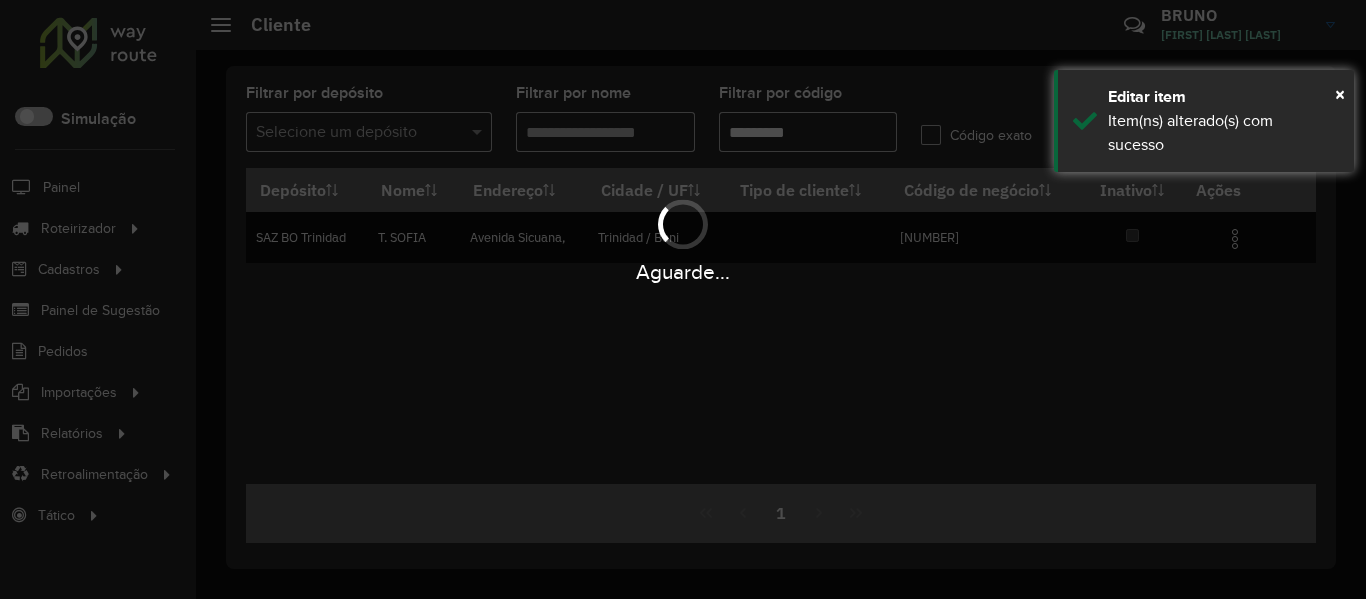 type on "*********" 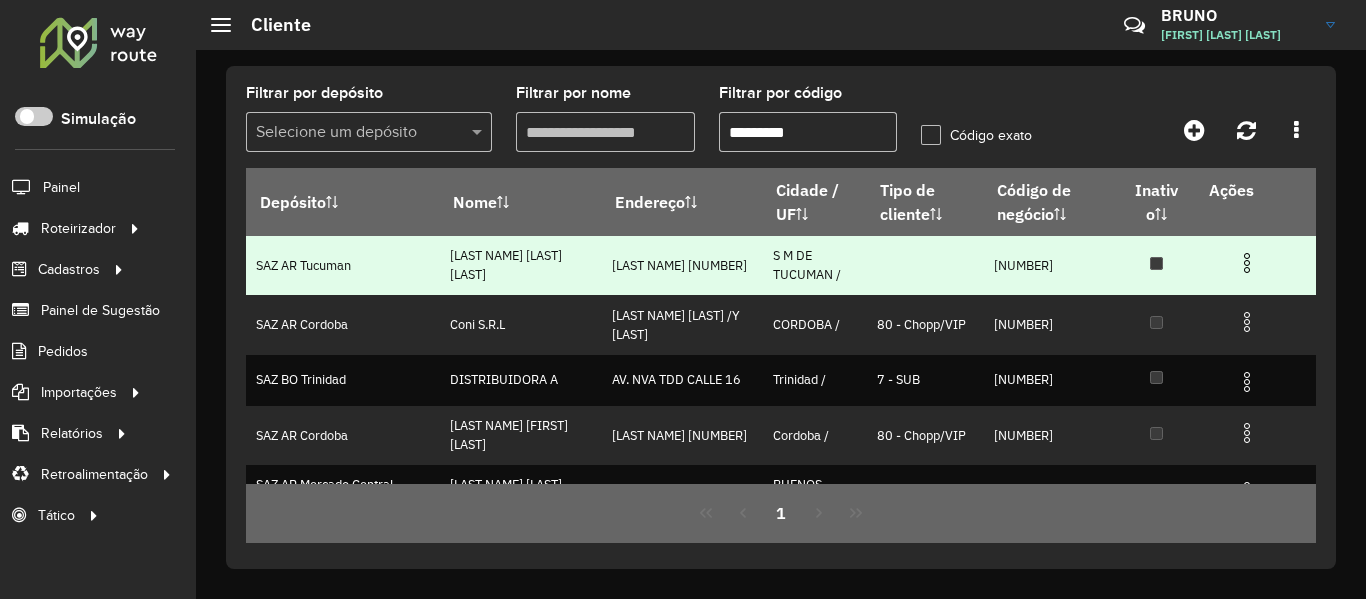 scroll, scrollTop: 100, scrollLeft: 0, axis: vertical 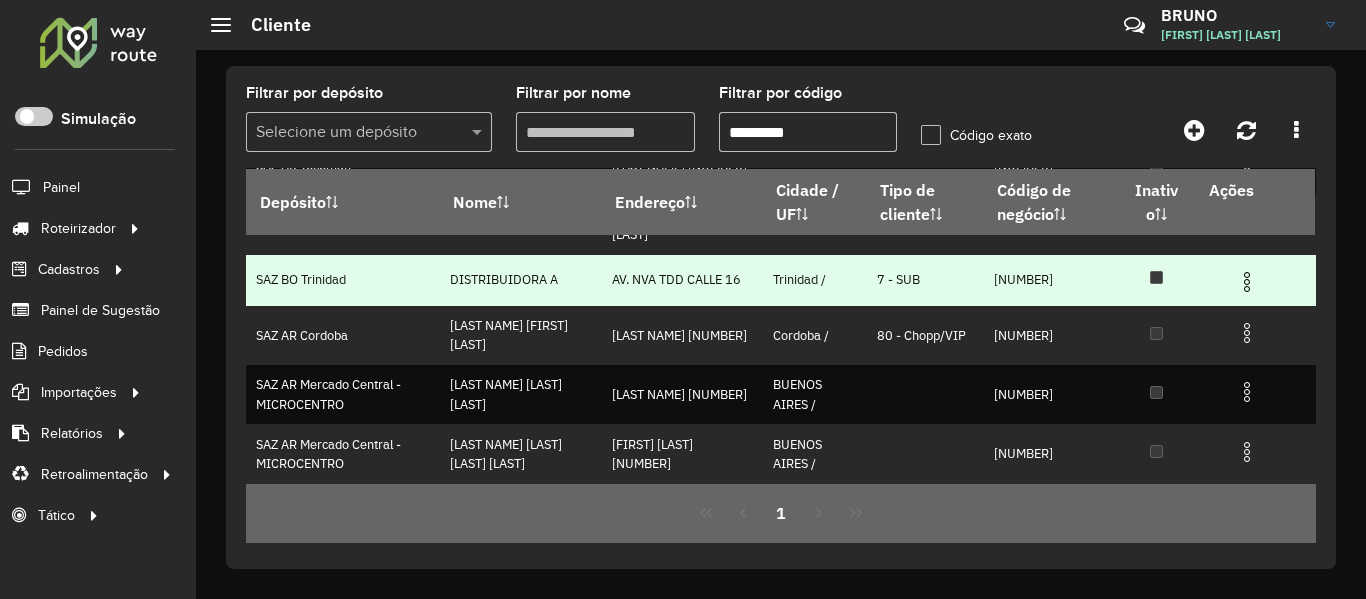 click at bounding box center [1247, 282] 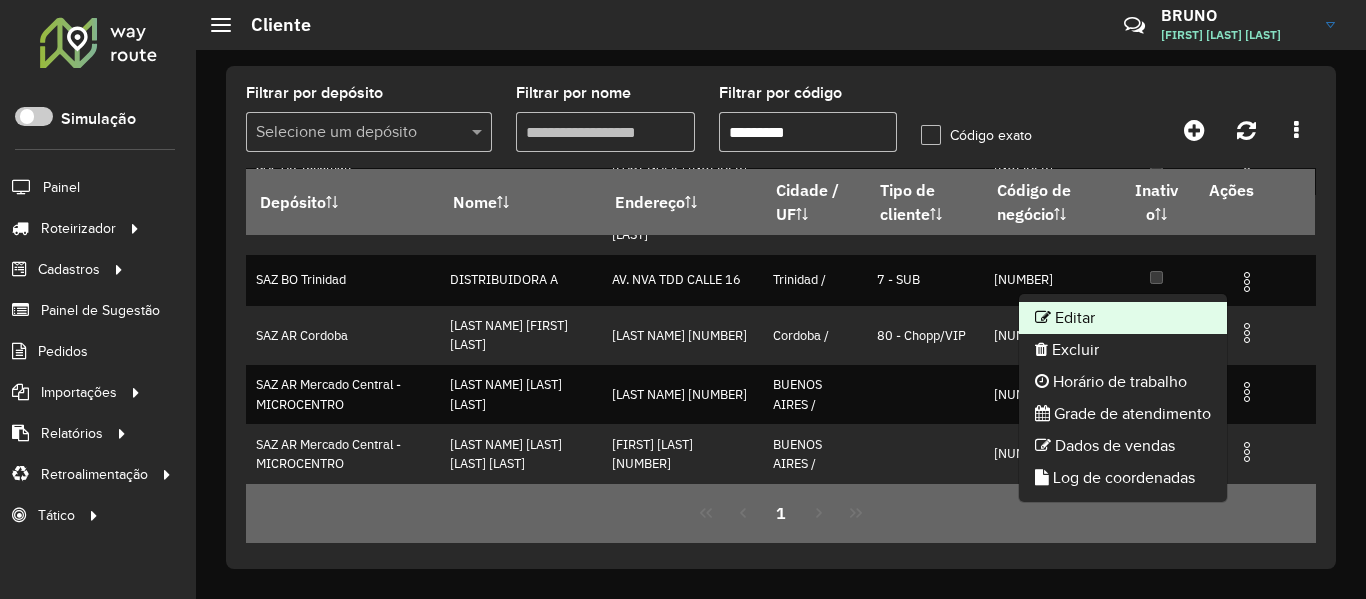 click on "Editar" 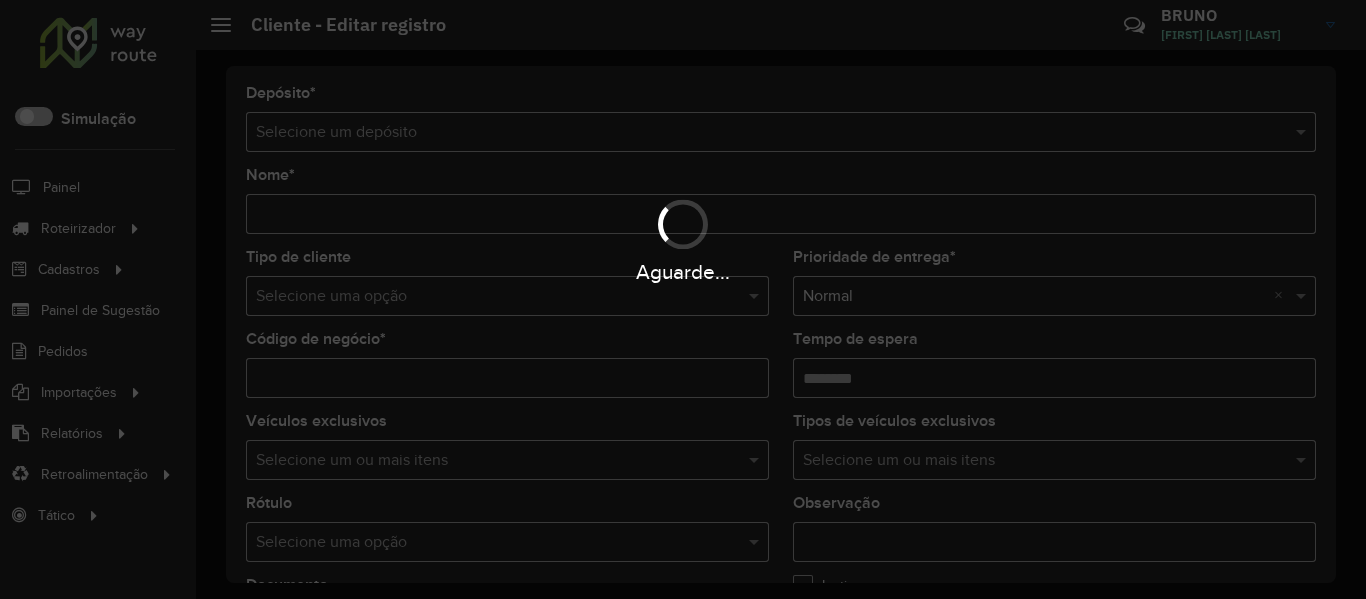 type on "**********" 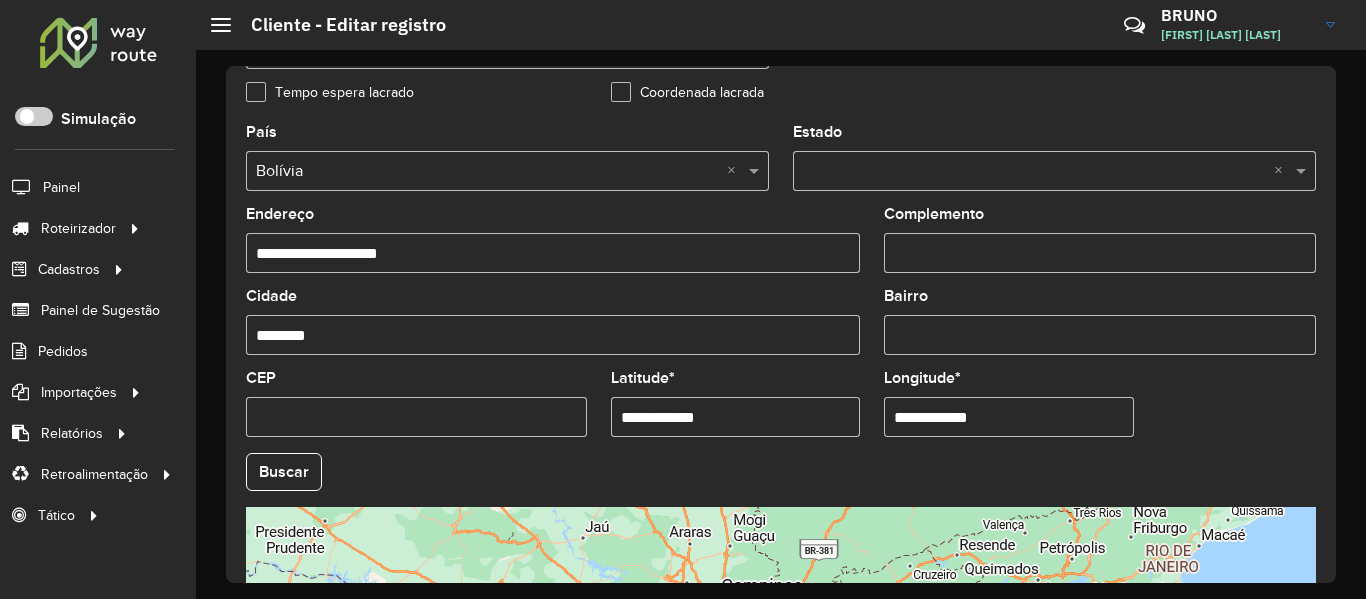 scroll, scrollTop: 889, scrollLeft: 0, axis: vertical 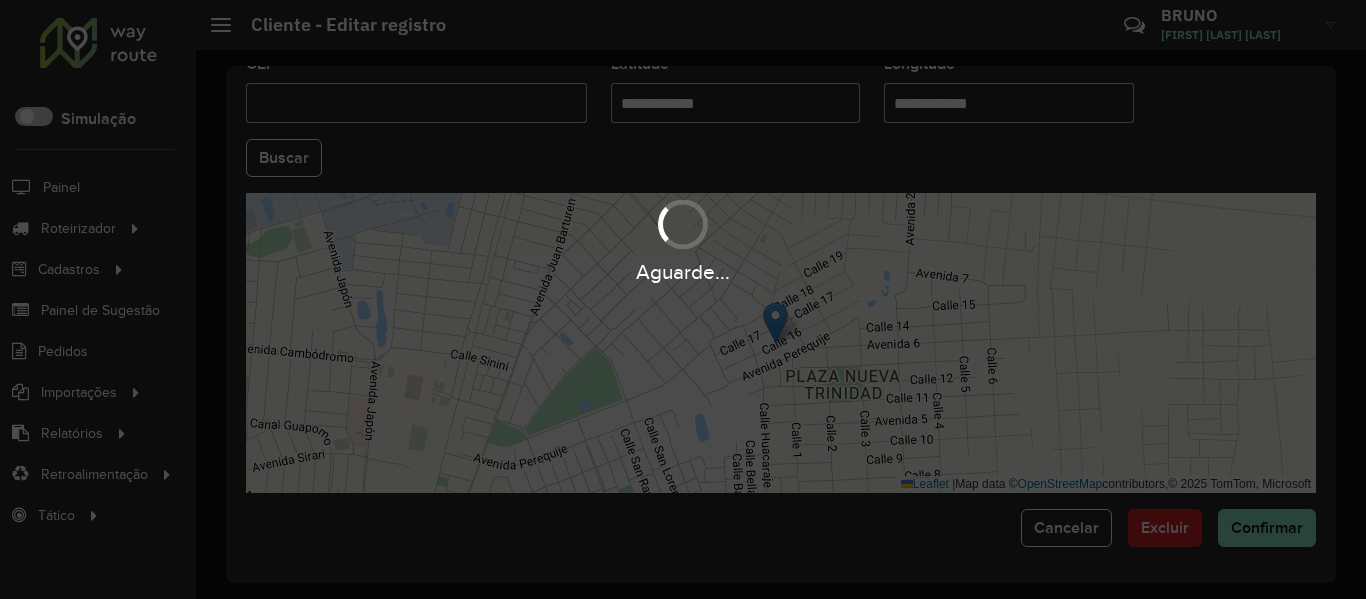 click on "Aguarde..." at bounding box center [683, 299] 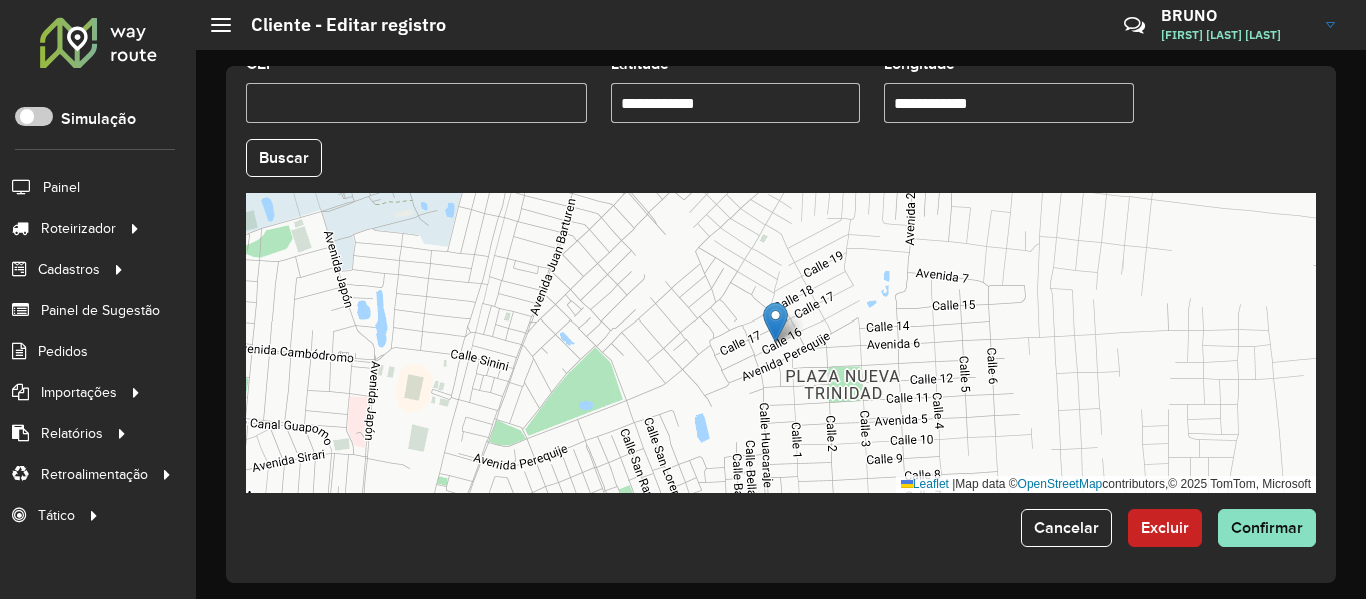 click on "**********" at bounding box center [736, 103] 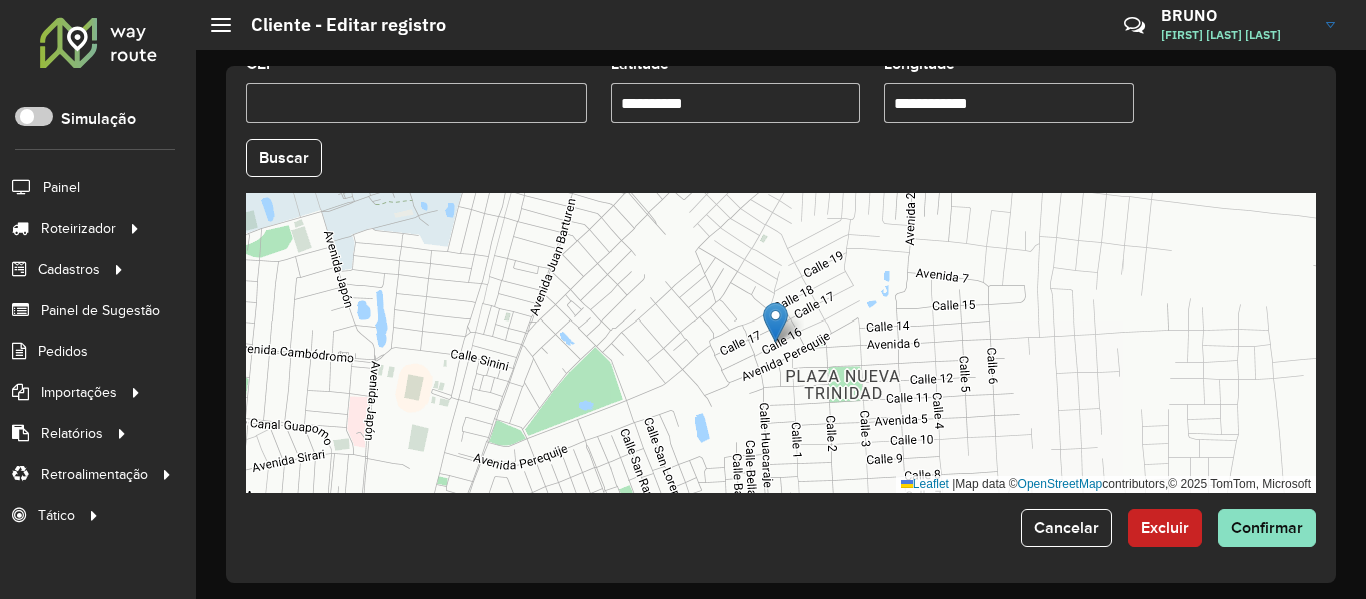 type on "**********" 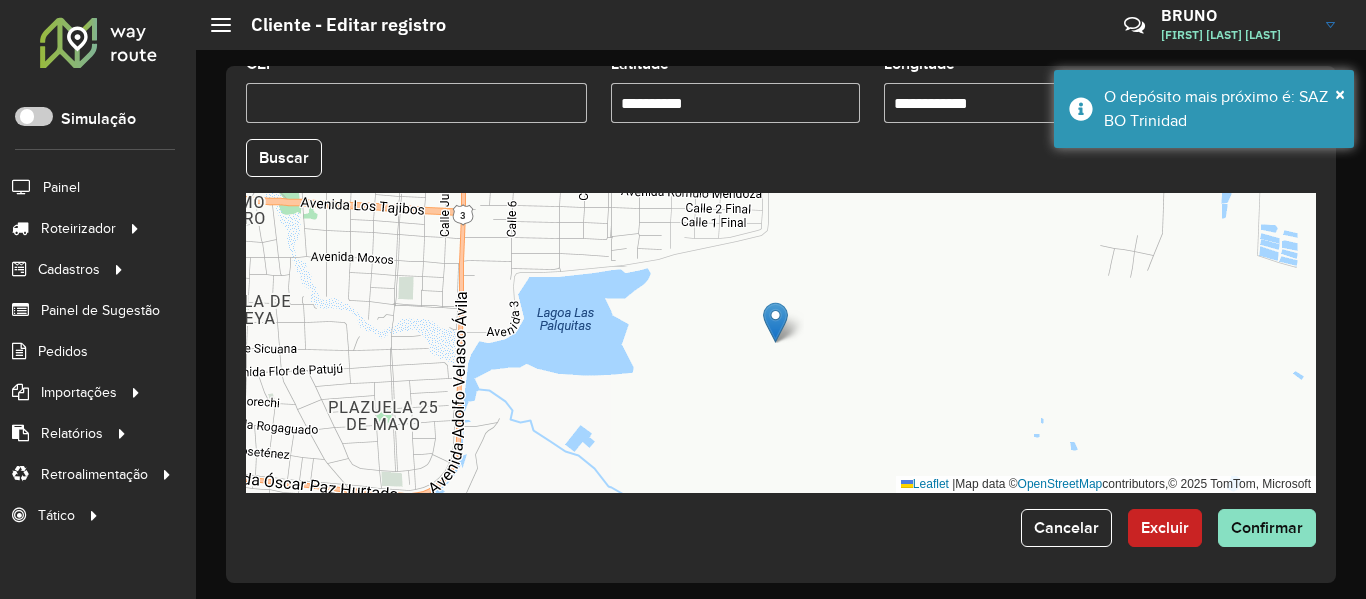 click on "**********" at bounding box center [1009, 103] 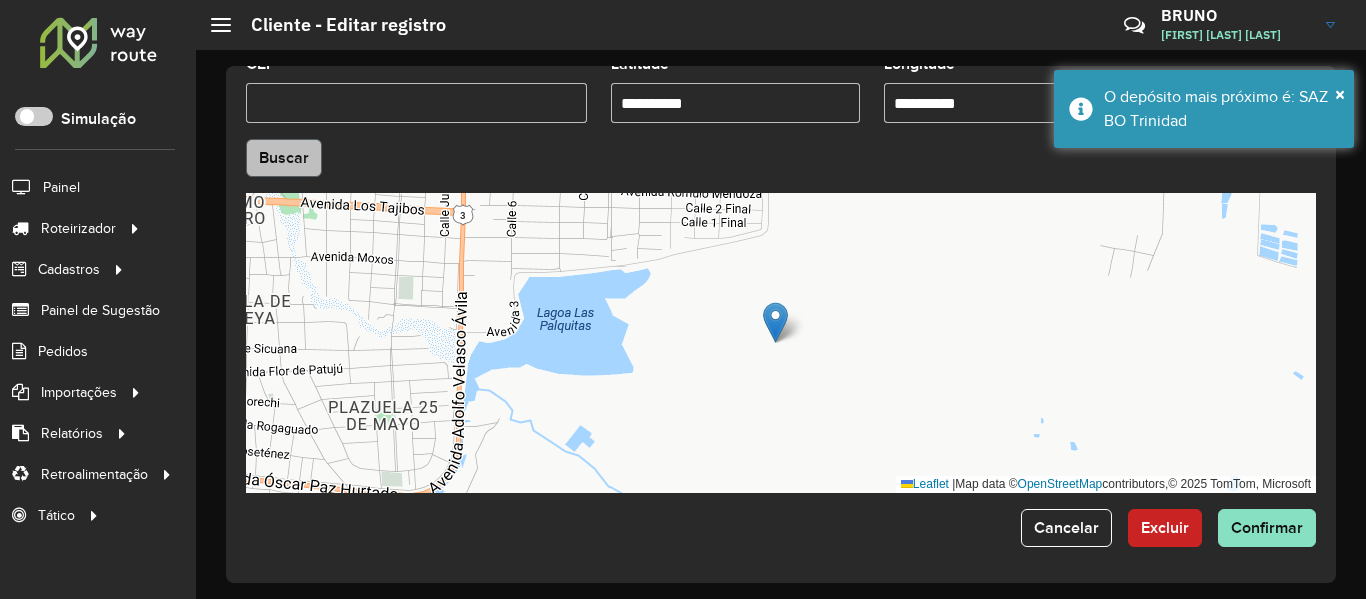 type on "**********" 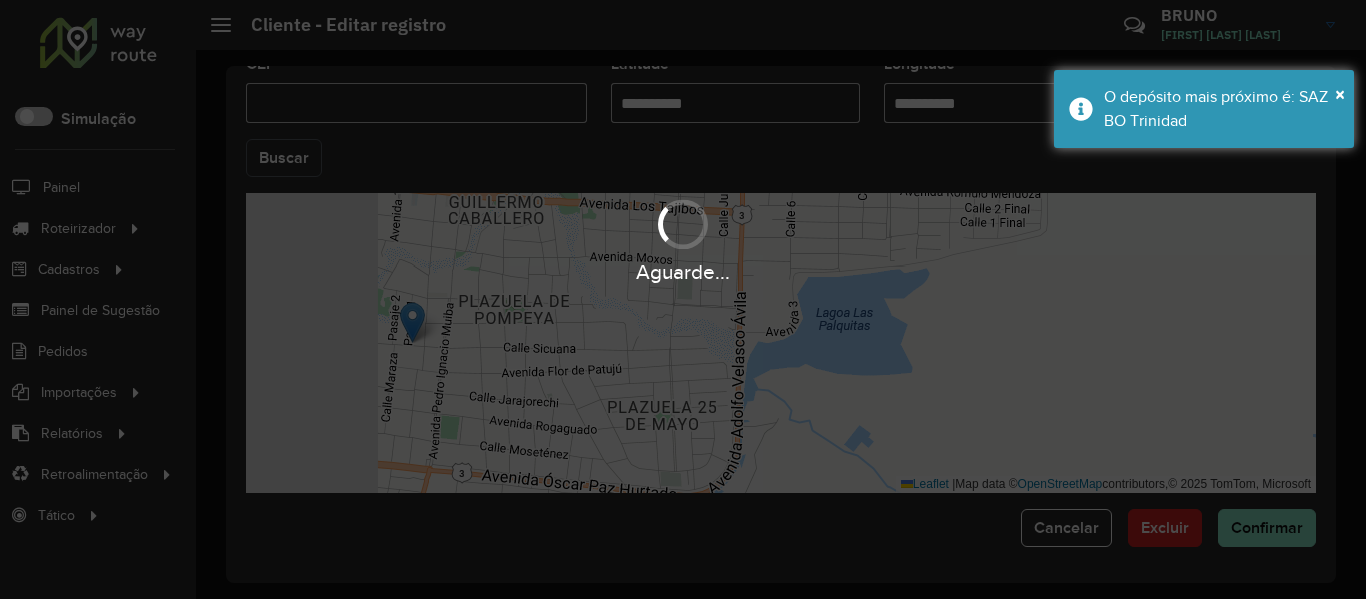 click on "Aguarde...  Pop-up bloqueado!  Seu navegador bloqueou automáticamente a abertura de uma nova janela.   Acesse as configurações e adicione o endereço do sistema a lista de permissão.   Fechar  Roteirizador AmbevTech Simulação Painel Roteirizador Entregas Cadastros Checkpoint Cliente Consulta de setores Depósito Disponibilidade de veículos Fator tipo de produto Grupo Rota Fator Tipo Produto Grupo de rotas exclusiva Grupo de setores Layout integração Modelo Parada Pedágio Ponto de apoio FAD Produto Rodízio de placa Rota exclusiva FAD Rótulo Setor Tipo de cliente Tipo de veículo Transportadora Veículo Painel de Sugestão Pedidos Importações Clientes Fator tipo produto Grade de atendimento Janela de atendimento Localização Pedidos Tempo de espera Veículos Relatórios Ações da sessão Clientes Clientes fora malha Exclusão pedido Fator tipo de produto Filtros da sessão Indicadores roteirização Integração automática Pedidos agrupados Pedidos não Roteirizados Romaneio Roteirização * *" at bounding box center [683, 299] 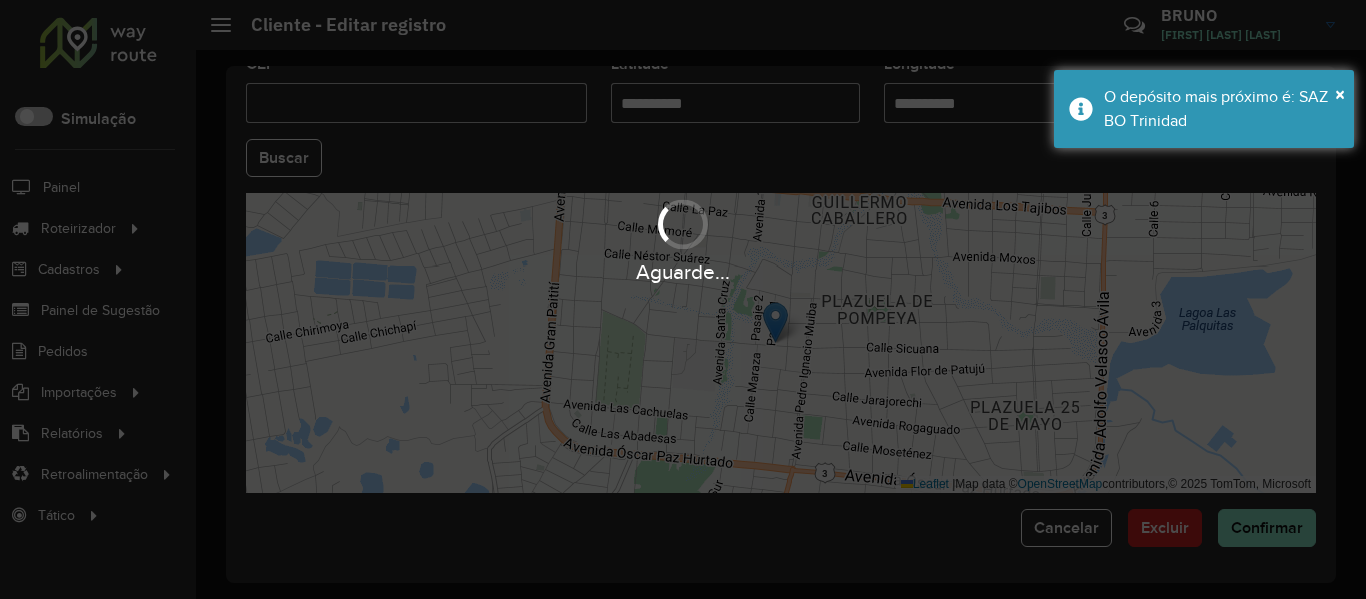 click on "Buscar" 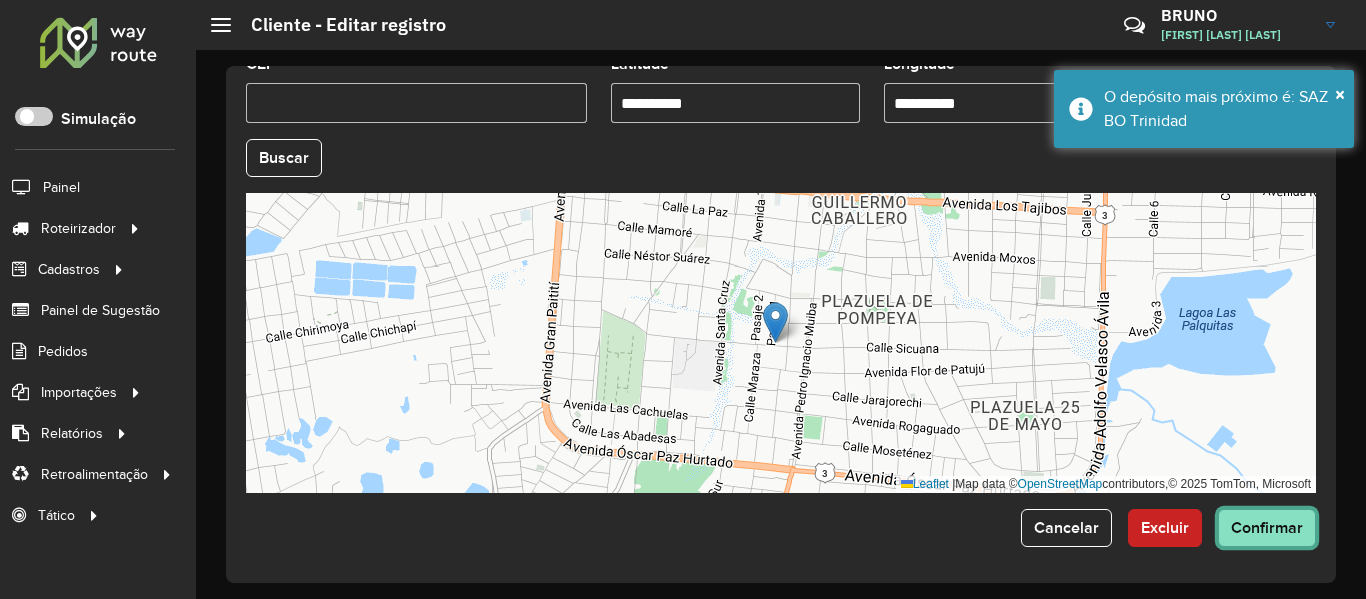 click on "Confirmar" 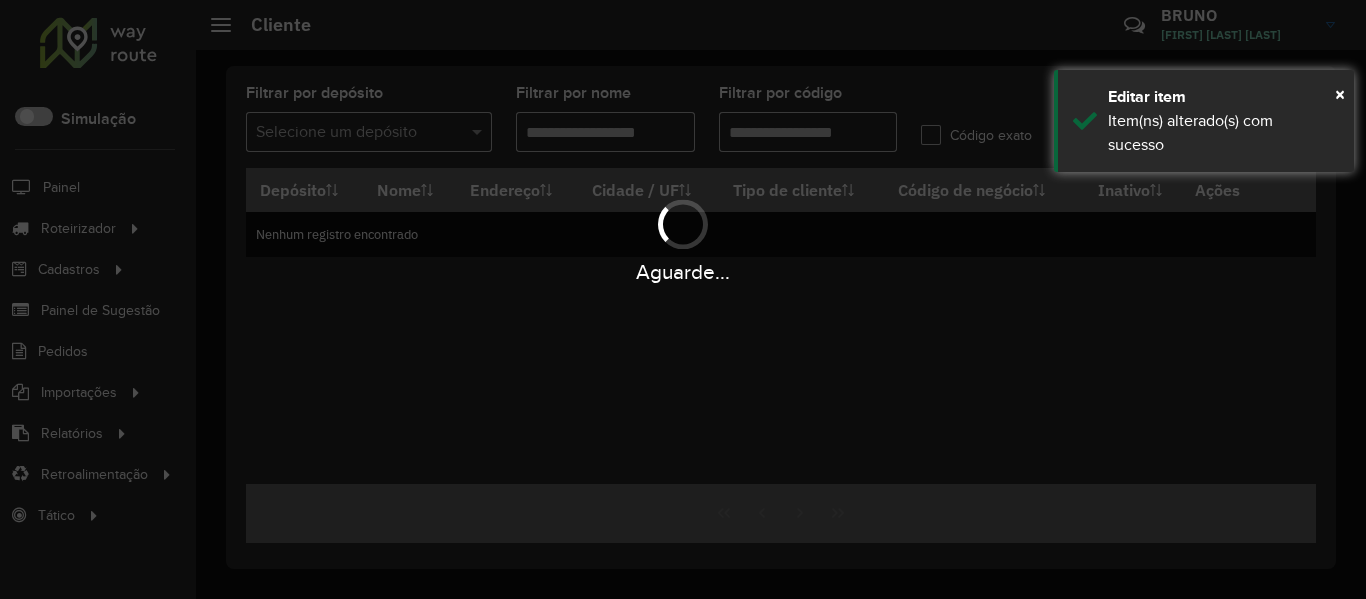 type on "*********" 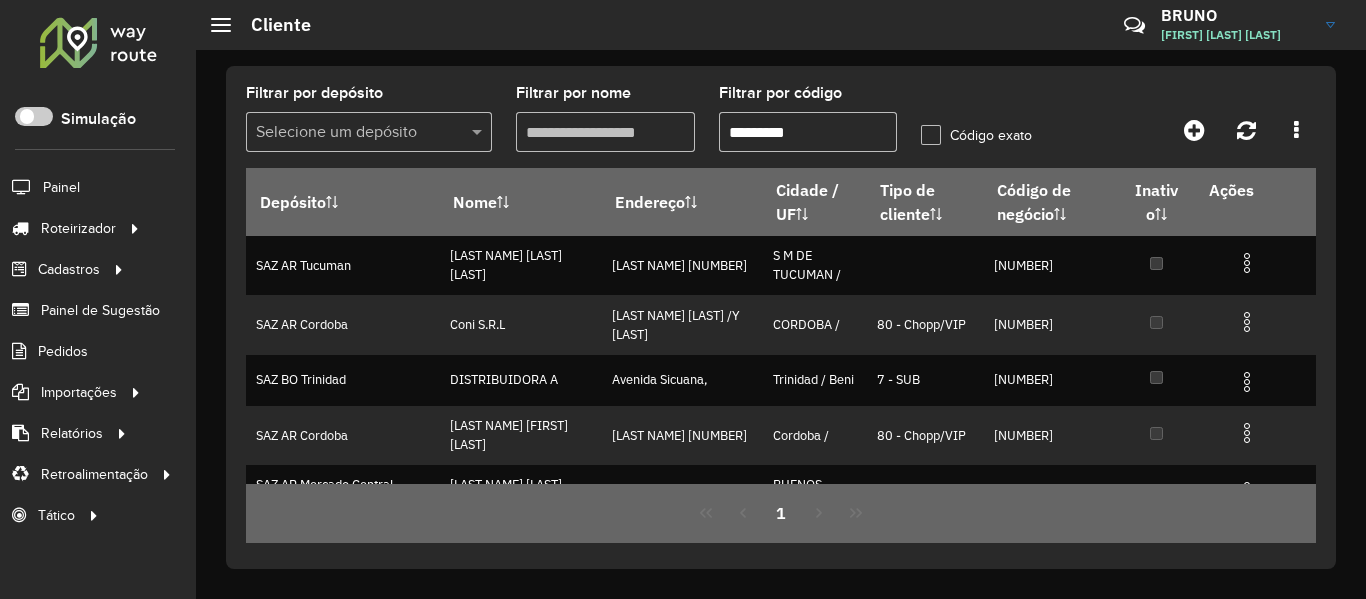 click 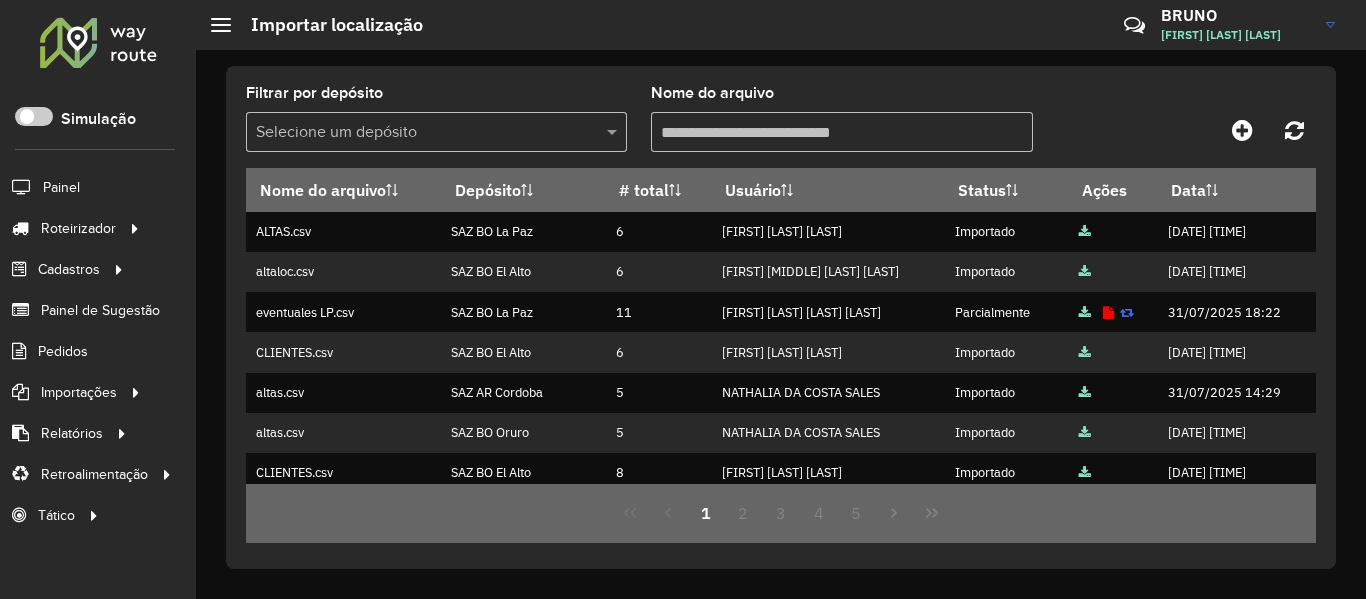scroll, scrollTop: 0, scrollLeft: 0, axis: both 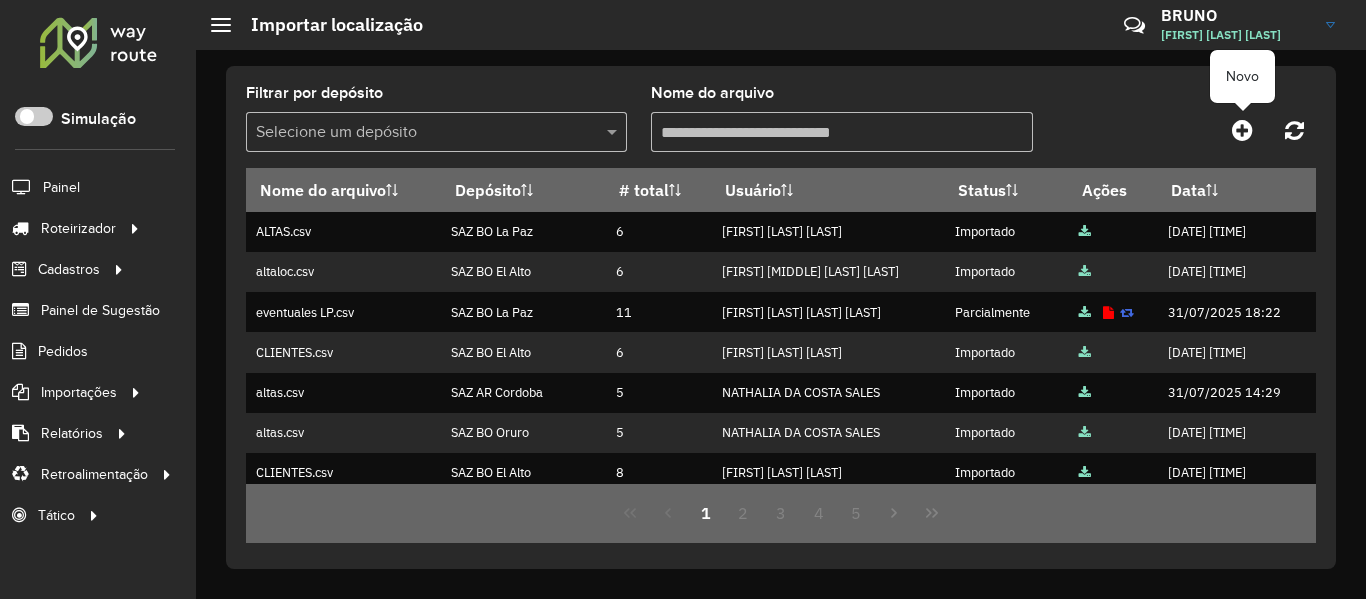 click on "Novo" 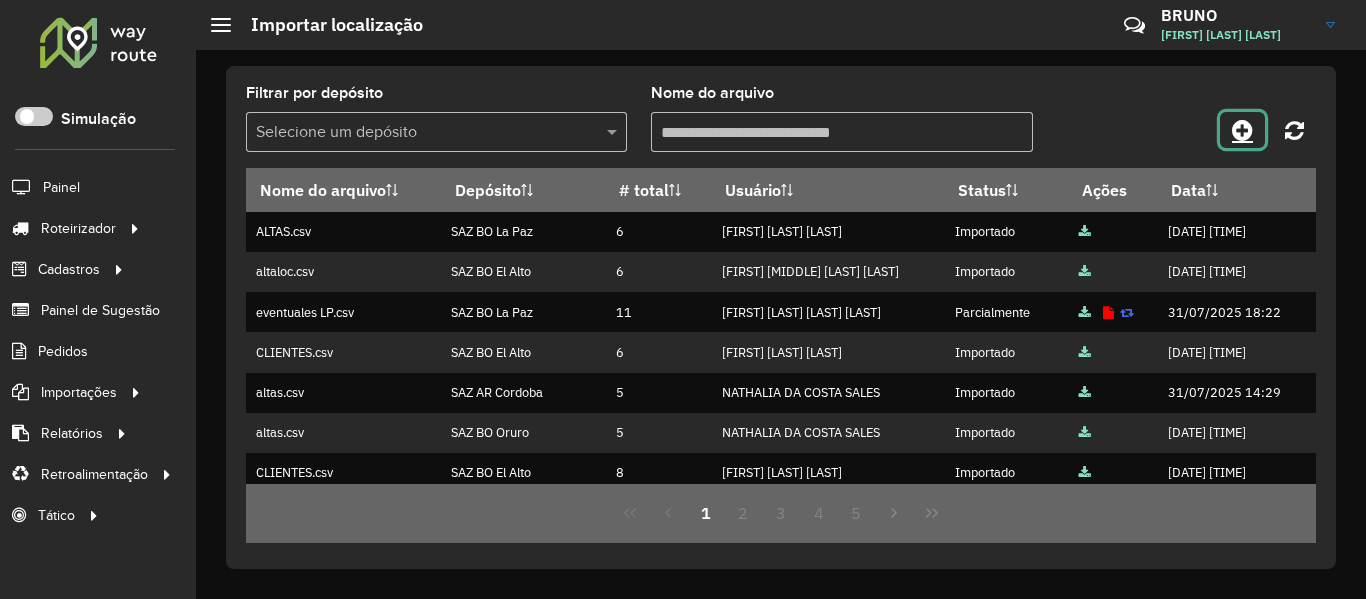 click 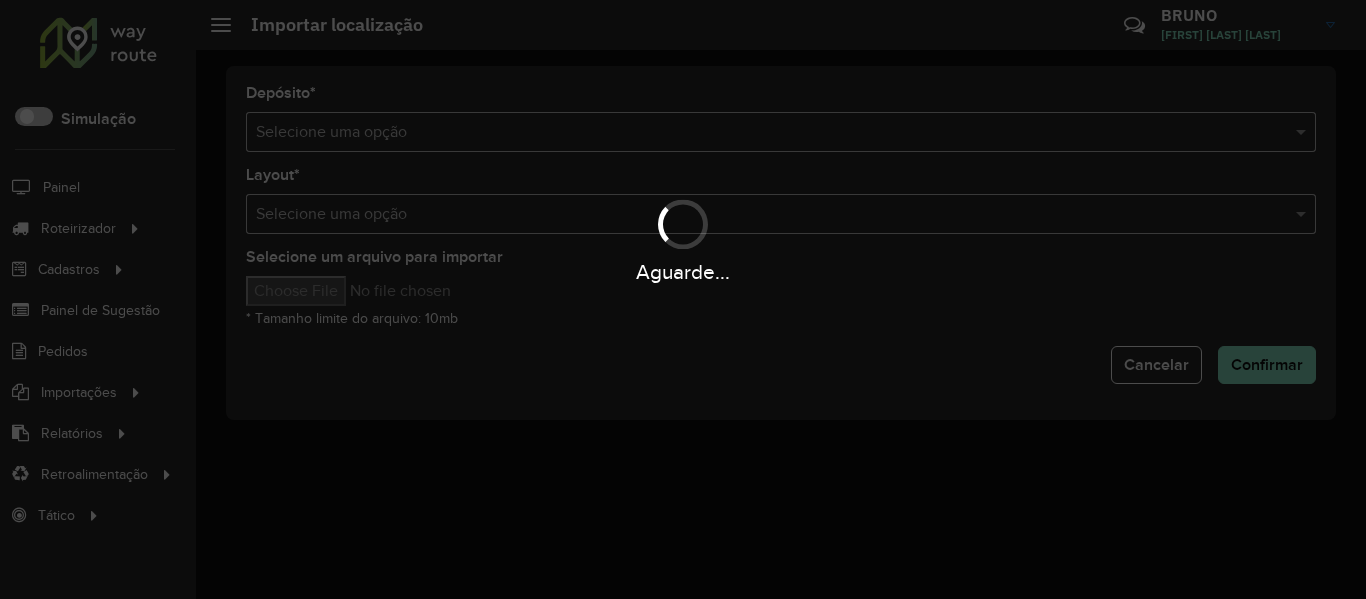 click on "Aguarde..." at bounding box center [683, 299] 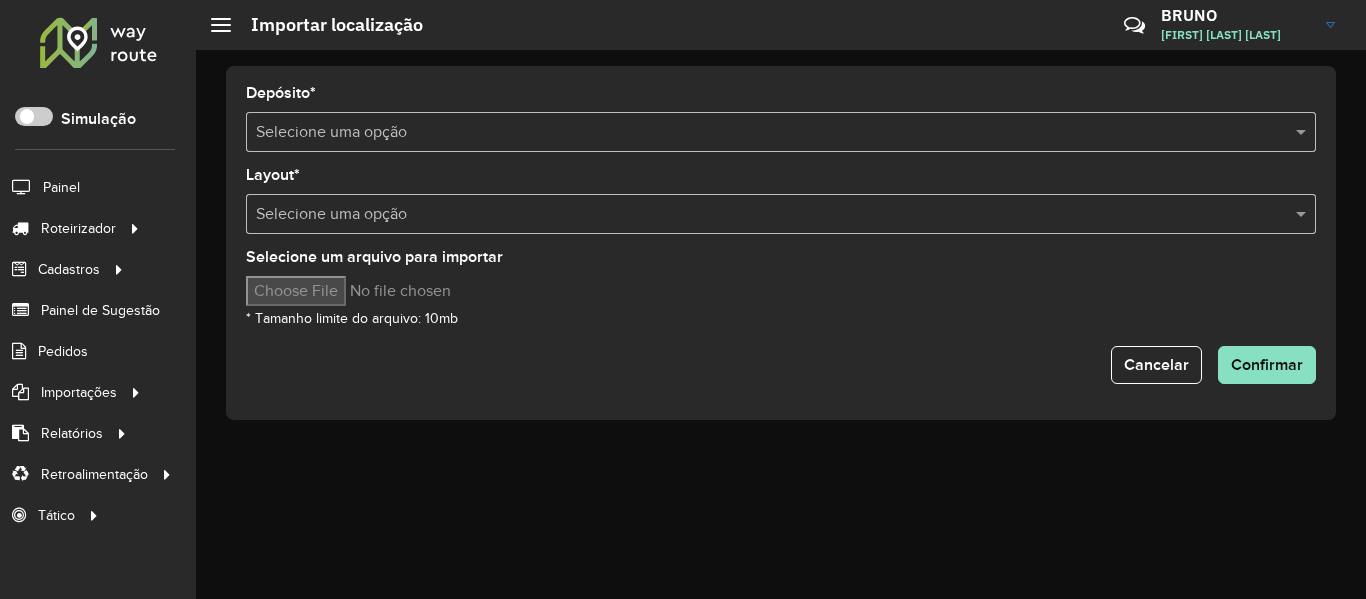 click on "Aguarde...  Pop-up bloqueado!  Seu navegador bloqueou automáticamente a abertura de uma nova janela.   Acesse as configurações e adicione o endereço do sistema a lista de permissão.   Fechar  Roteirizador AmbevTech Simulação Painel Roteirizador Entregas Cadastros Checkpoint Cliente Consulta de setores Depósito Disponibilidade de veículos Fator tipo de produto Grupo Rota Fator Tipo Produto Grupo de rotas exclusiva Grupo de setores Layout integração Modelo Parada Pedágio Ponto de apoio FAD Produto Rodízio de placa Rota exclusiva FAD Rótulo Setor Tipo de cliente Tipo de veículo Transportadora Veículo Painel de Sugestão Pedidos Importações Clientes Fator tipo produto Grade de atendimento Janela de atendimento Localização Pedidos Tempo de espera Veículos Relatórios Ações da sessão Clientes Clientes fora malha Exclusão pedido Fator tipo de produto Filtros da sessão Indicadores roteirização Integração automática Pedidos agrupados Pedidos não Roteirizados Romaneio Roteirização * *" at bounding box center (683, 299) 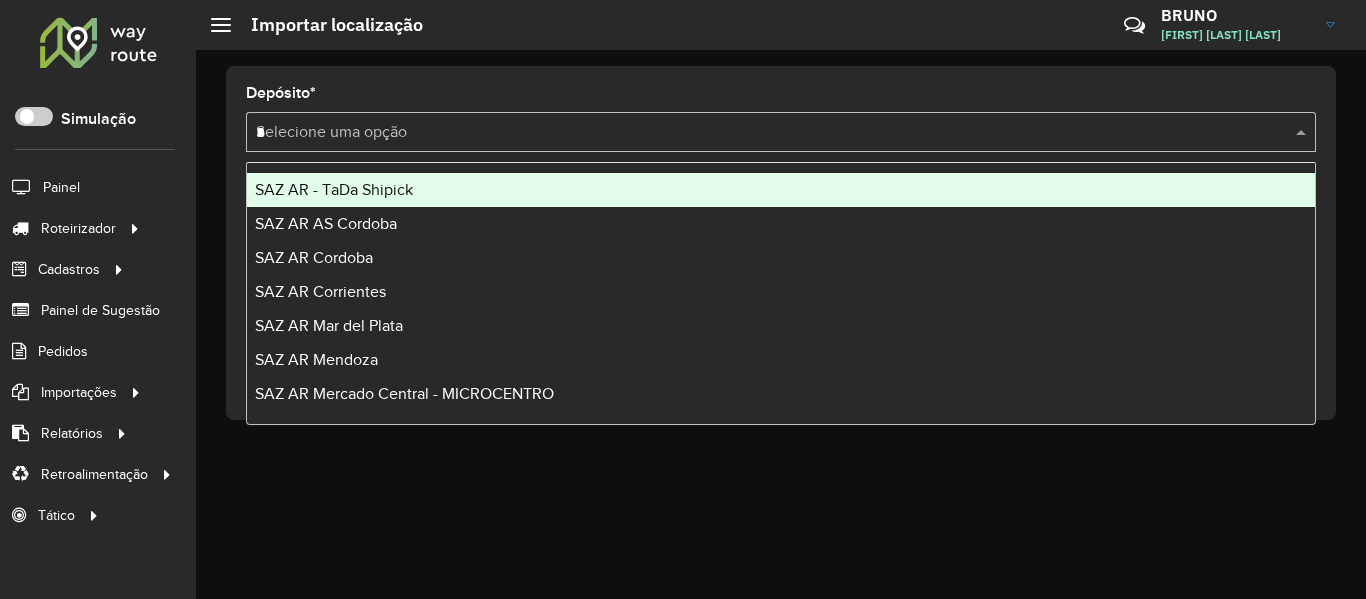 type on "**" 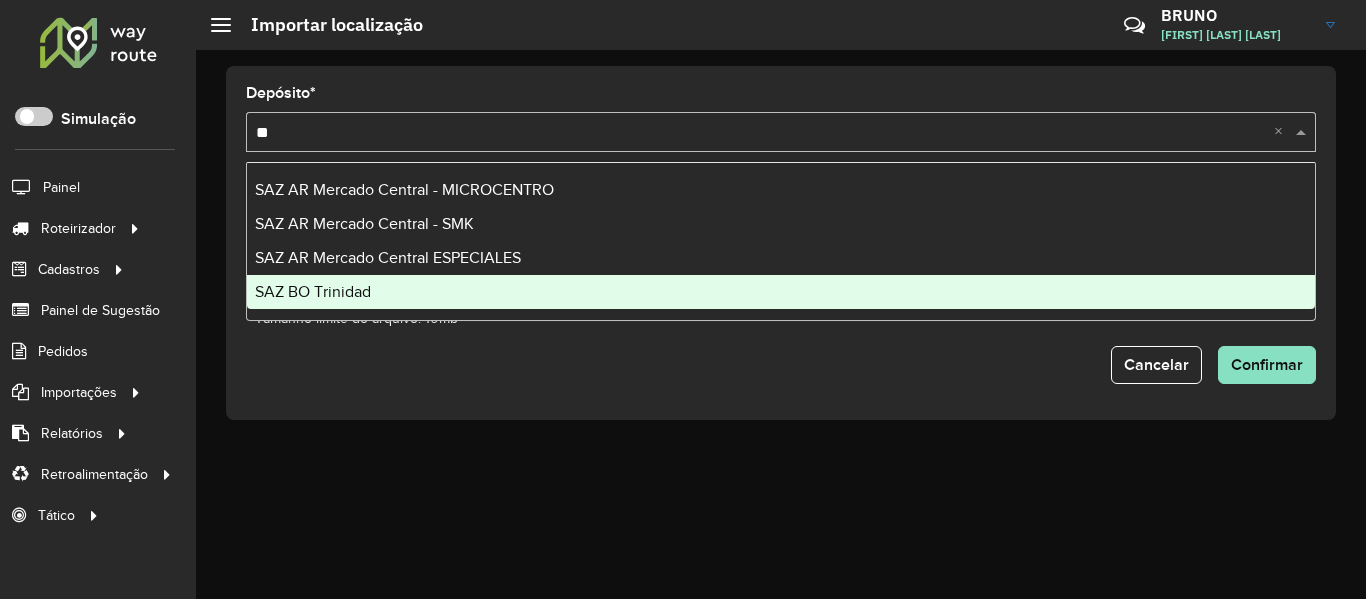 click on "SAZ BO Trinidad" at bounding box center [781, 292] 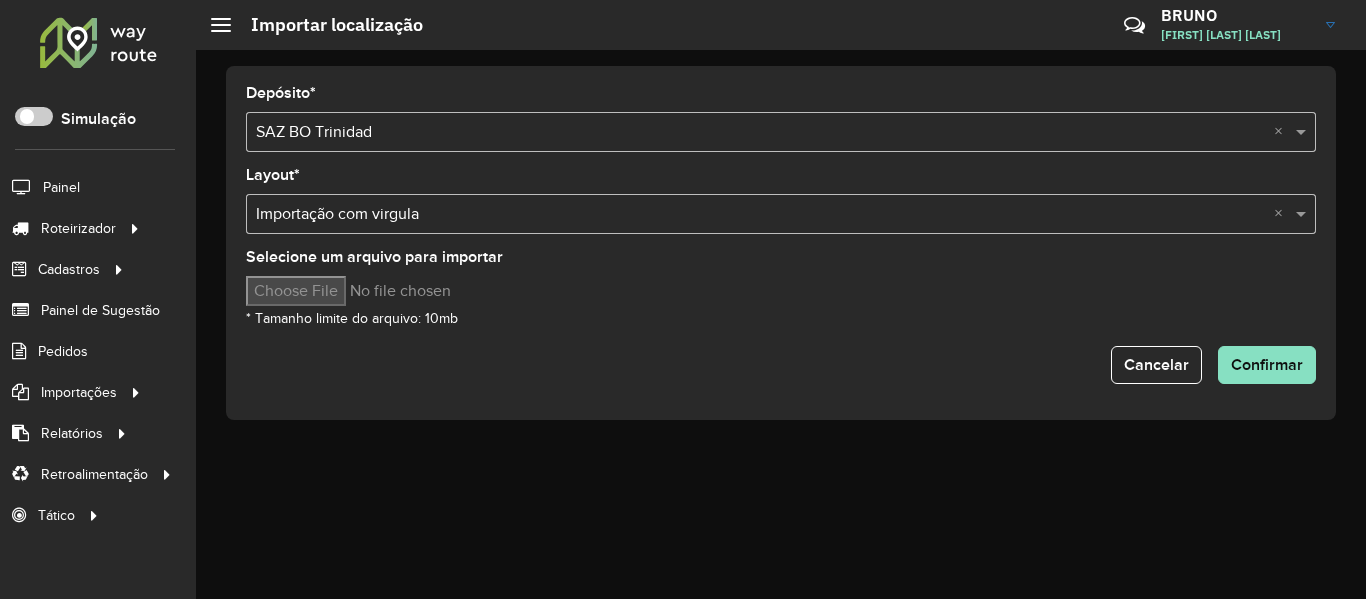 click on "Selecione um arquivo para importar" at bounding box center [416, 291] 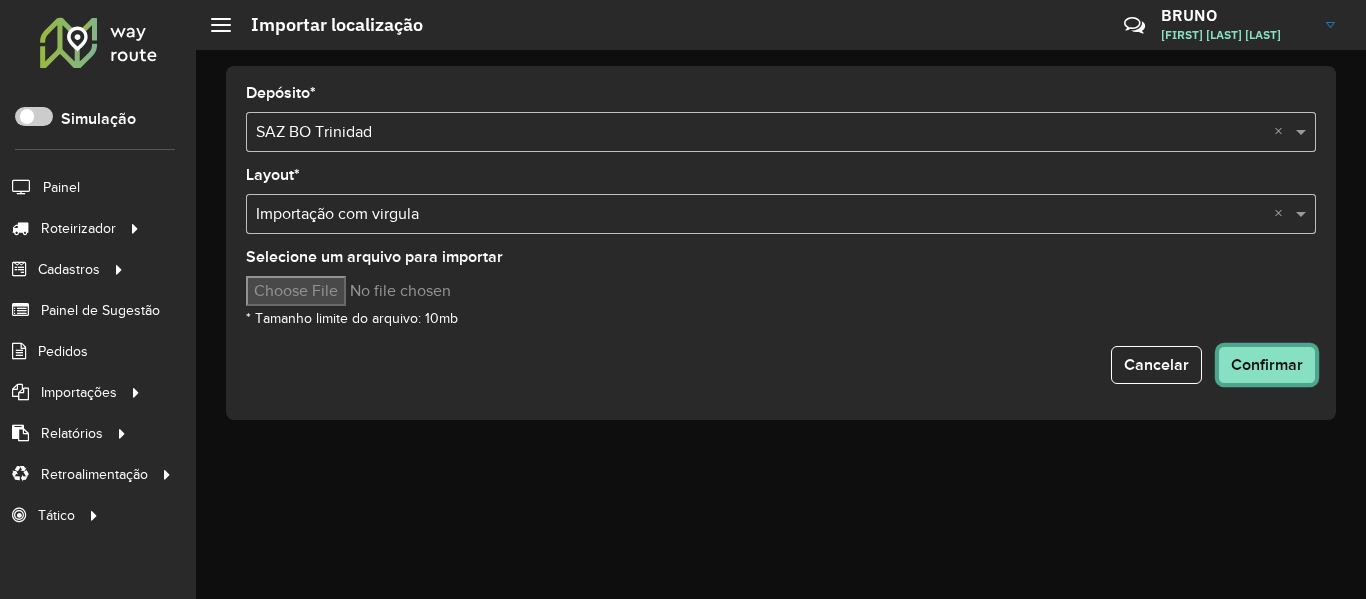 click on "Confirmar" 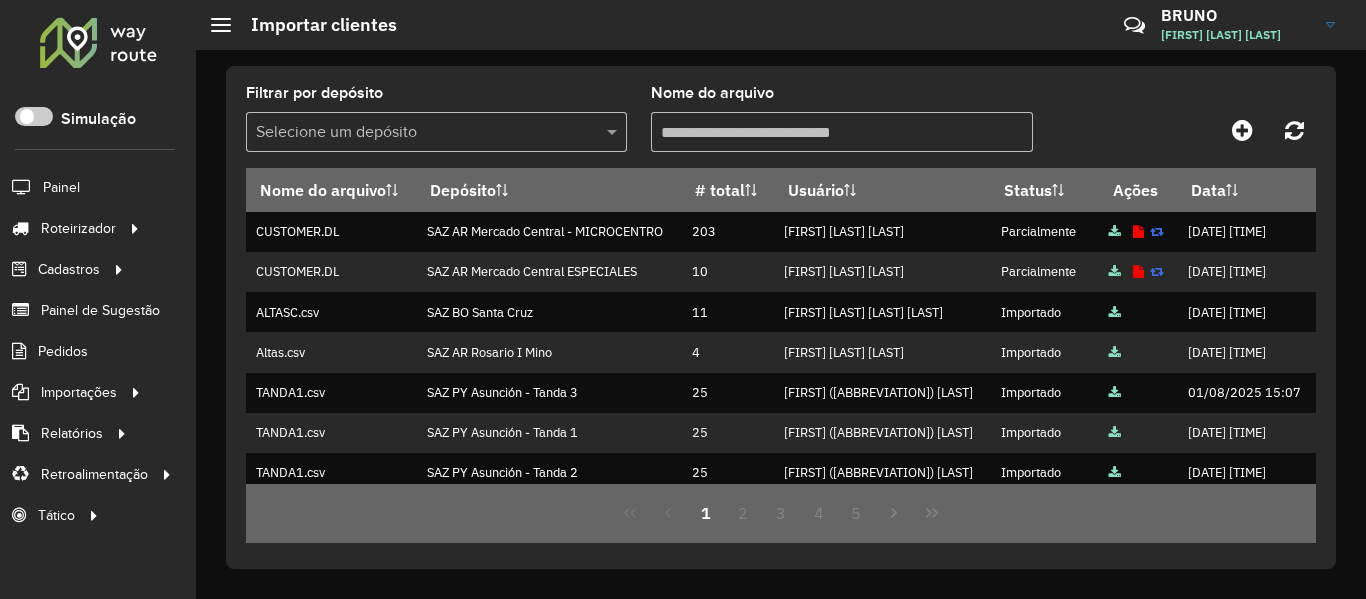 scroll, scrollTop: 0, scrollLeft: 0, axis: both 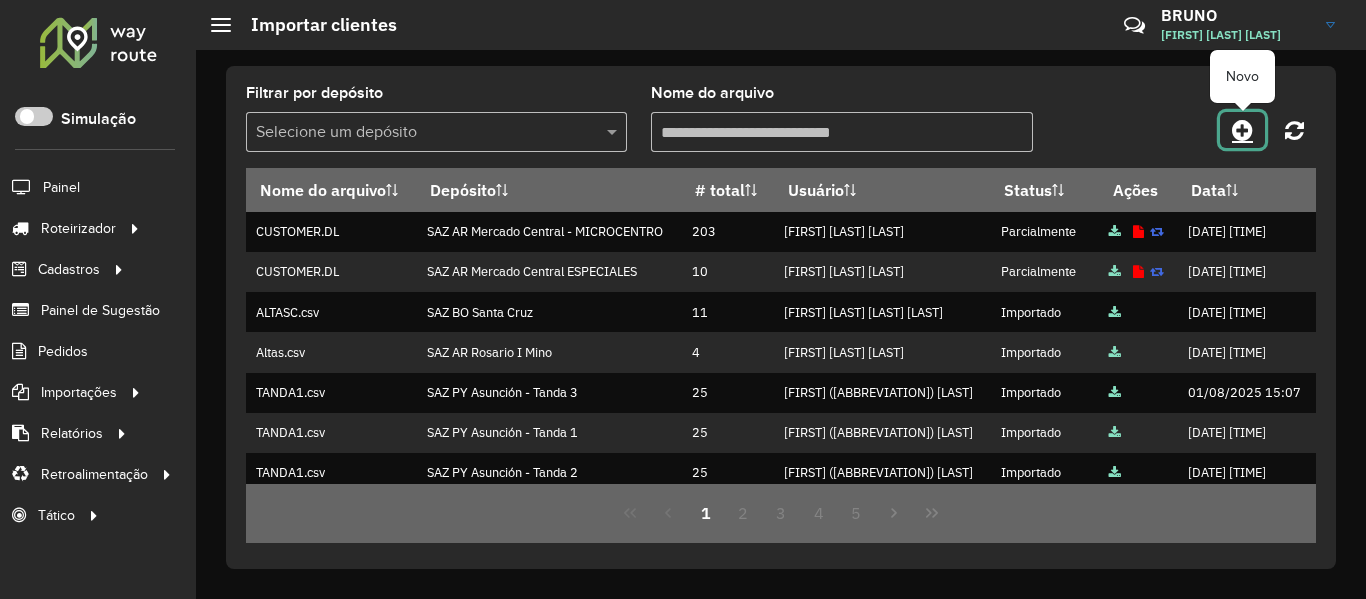 click 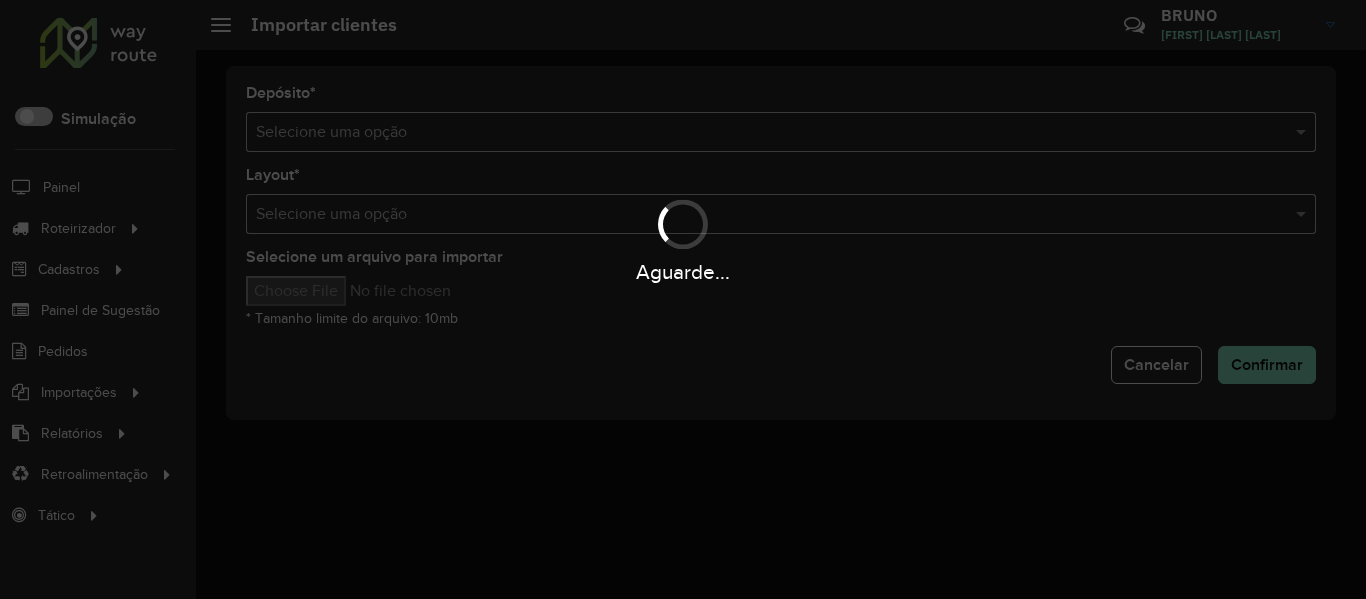 click on "Aguarde..." at bounding box center (683, 299) 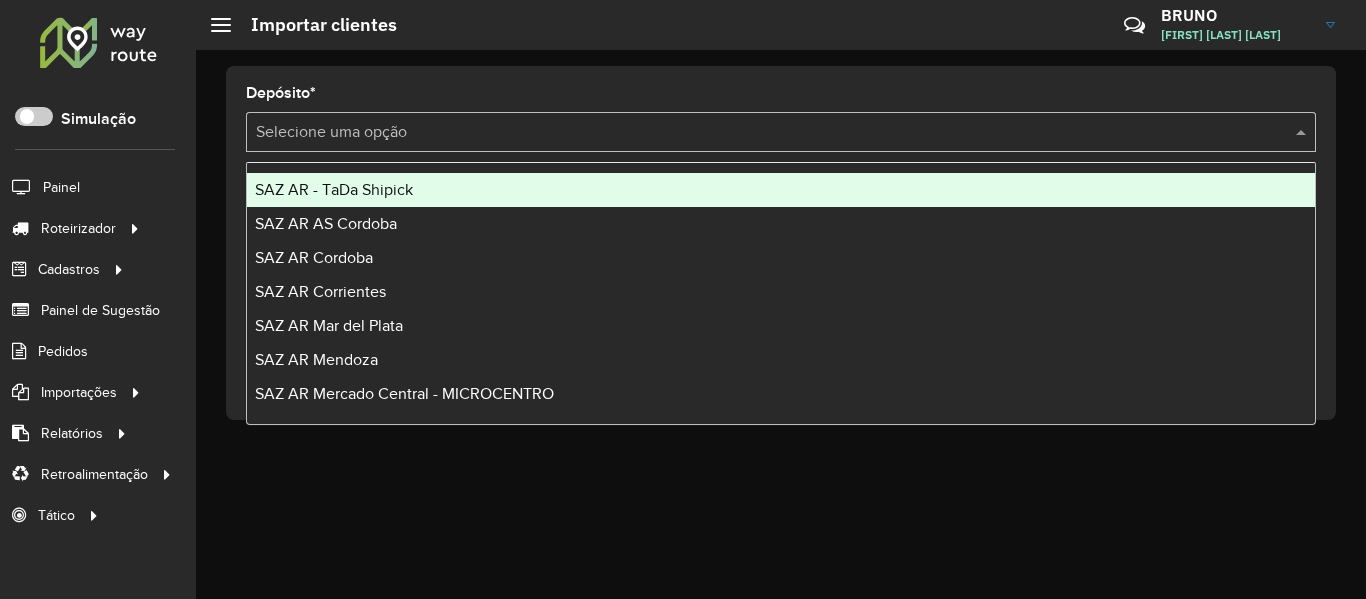 click at bounding box center (761, 133) 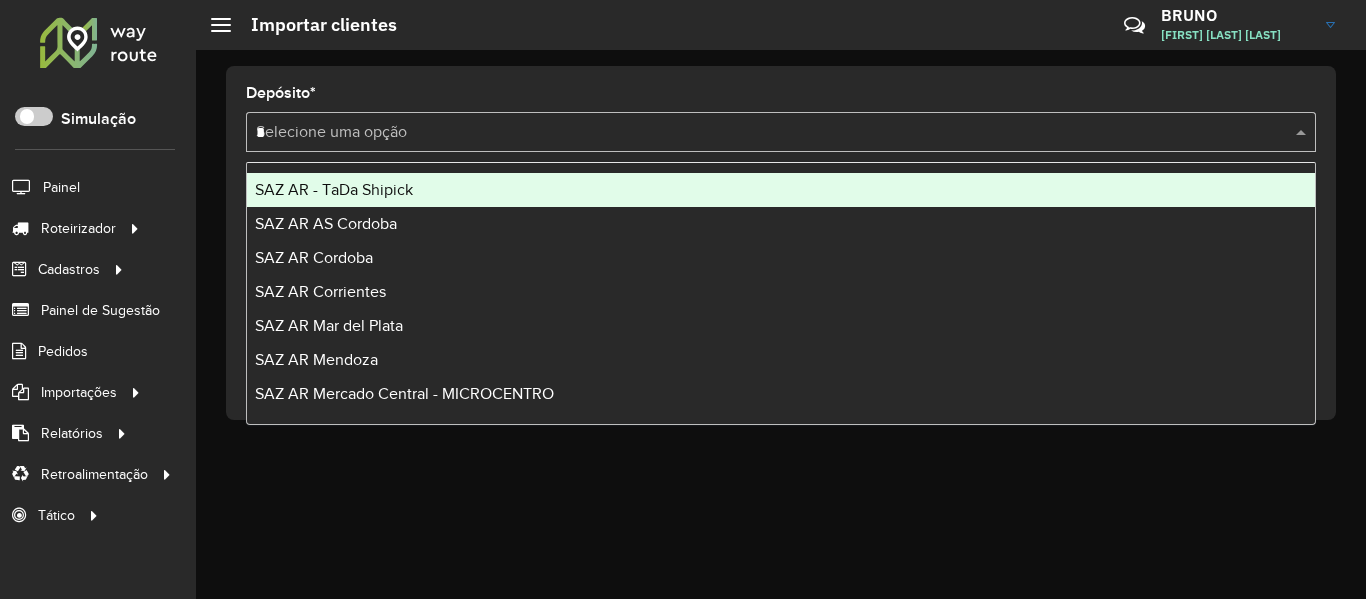 type on "**" 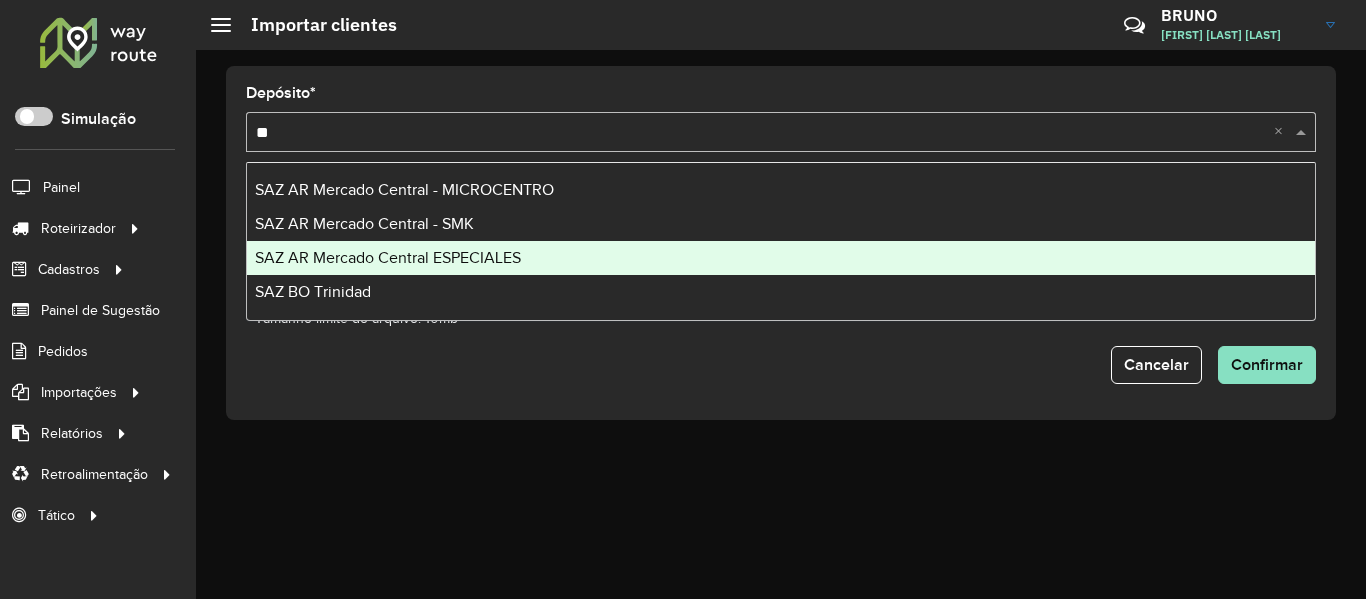 click on "SAZ BO Trinidad" at bounding box center [781, 292] 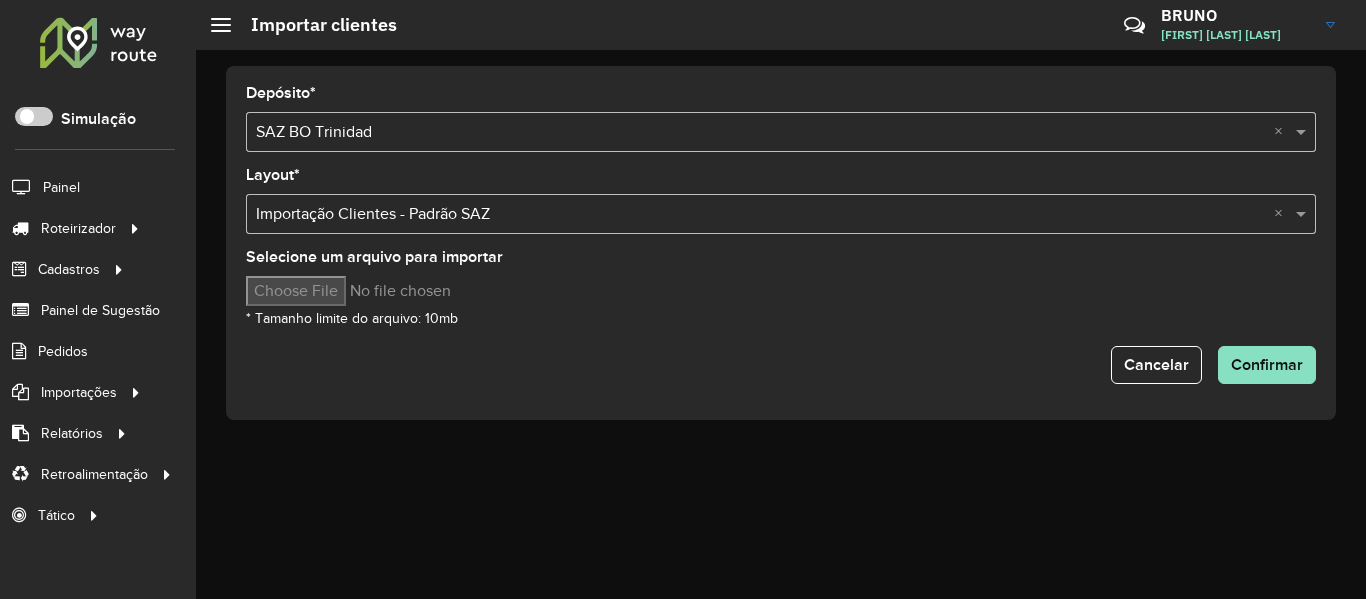 click on "Selecione um arquivo para importar" at bounding box center (416, 291) 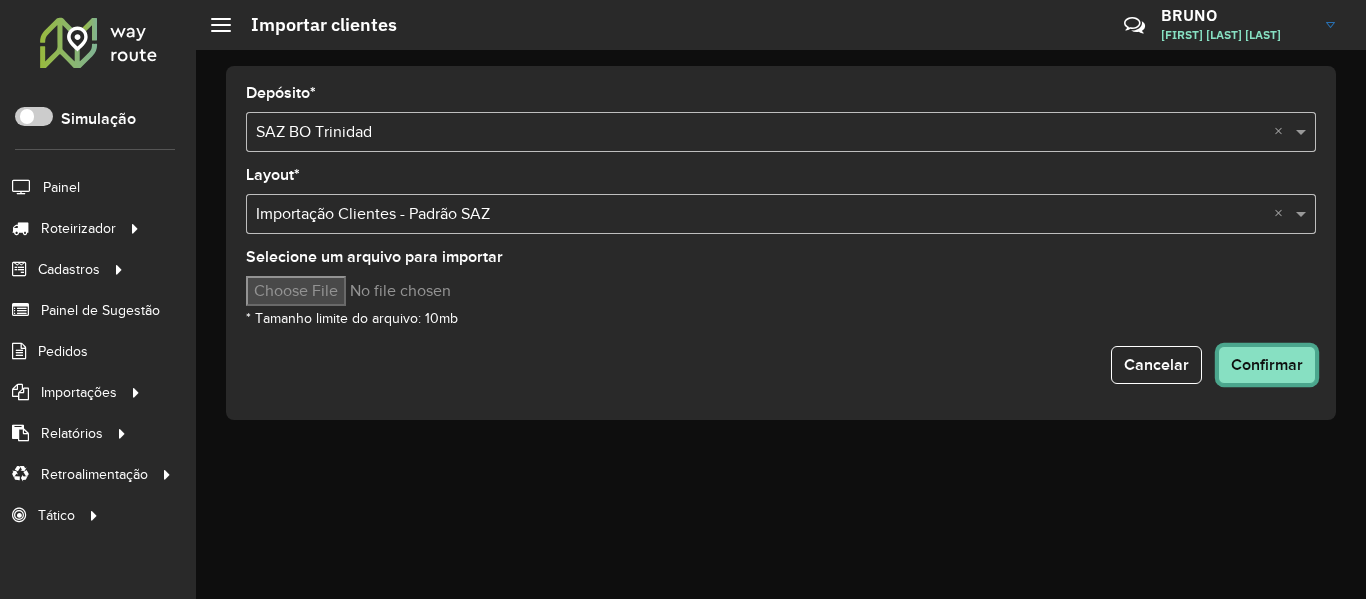 click on "Confirmar" 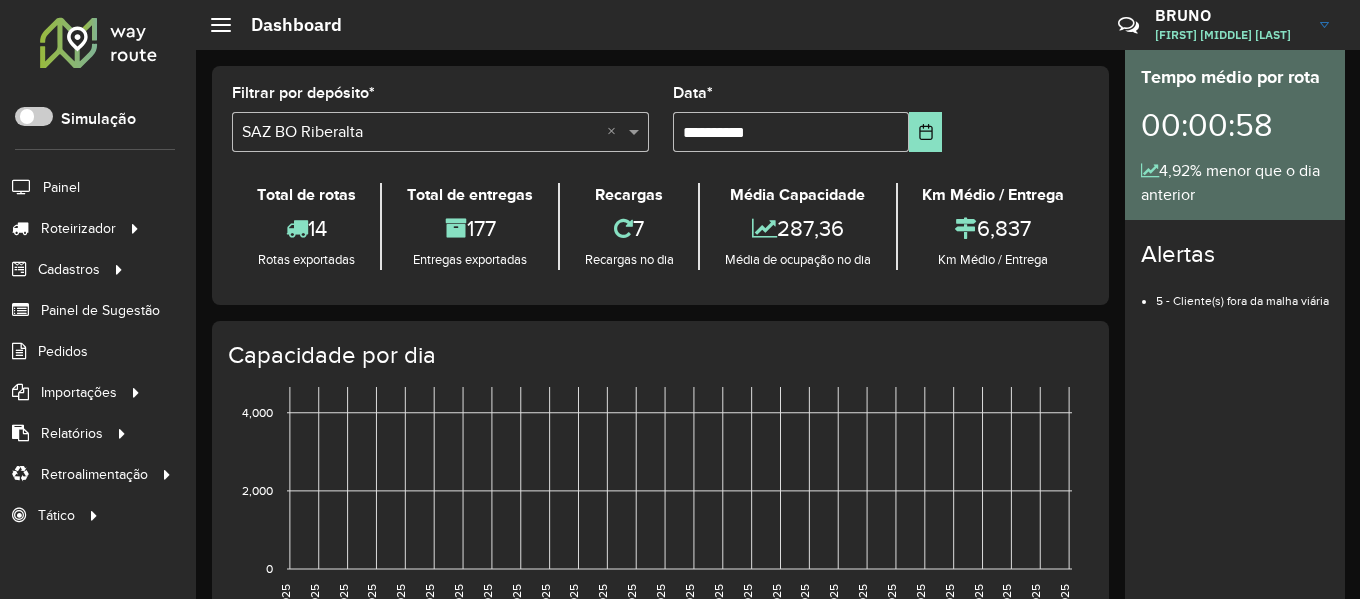 scroll, scrollTop: 0, scrollLeft: 0, axis: both 